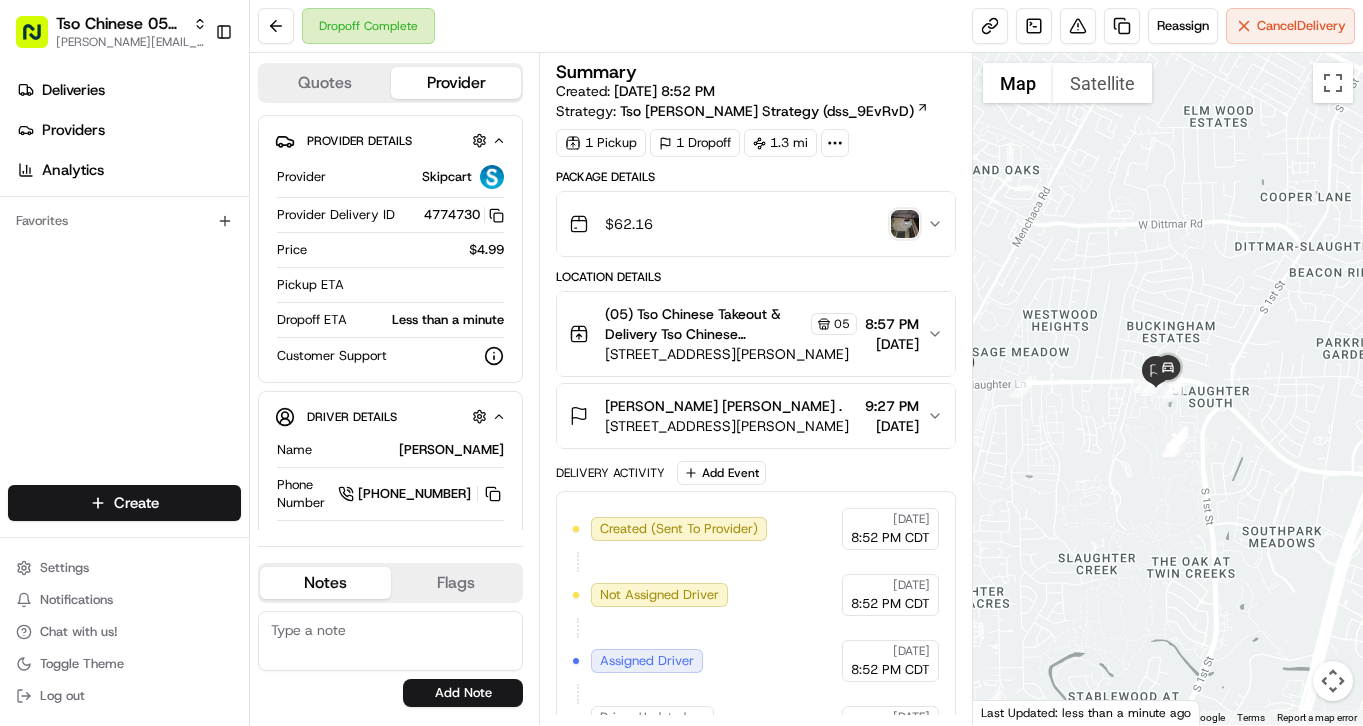scroll, scrollTop: 0, scrollLeft: 0, axis: both 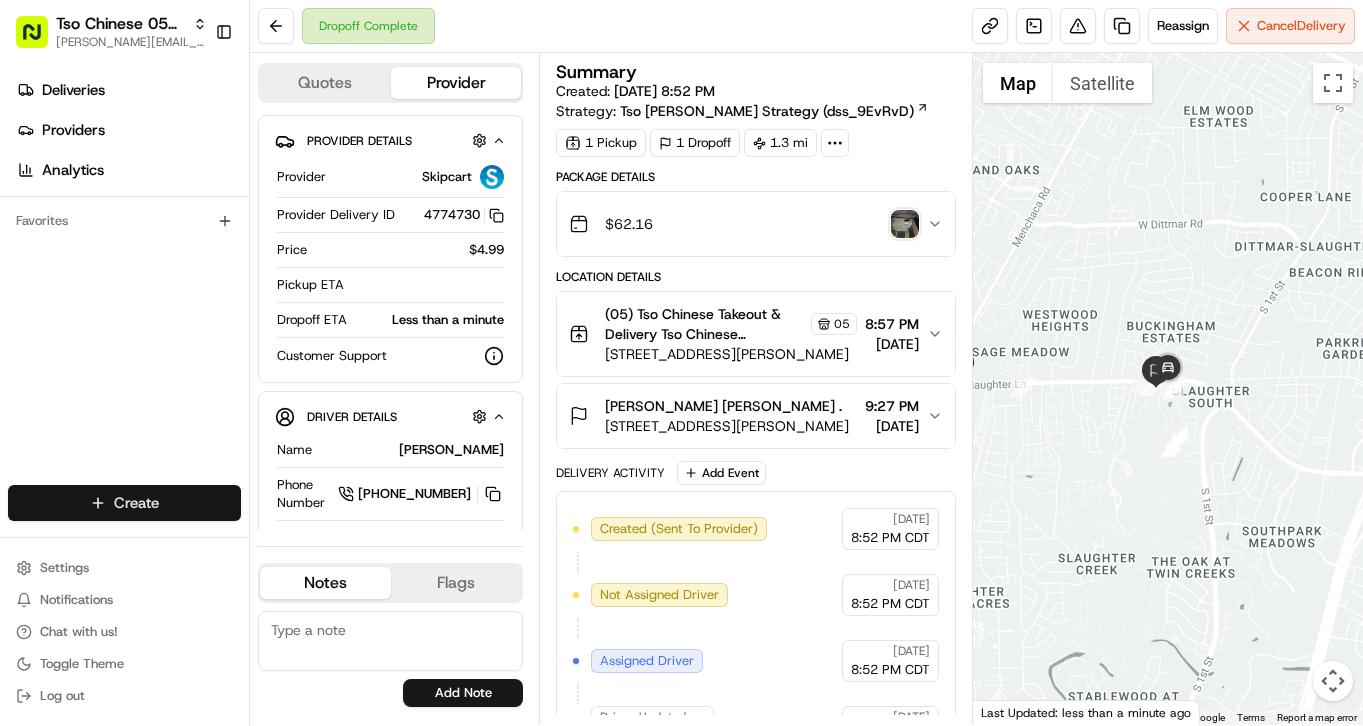 click on "Tso Chinese 05 Menchaca paul@tsochinese.com Toggle Sidebar Deliveries Providers Analytics Favorites Main Menu Members & Organization Organization Users Roles Preferences Customization Tracking Orchestration Automations Dispatch Strategy Locations Pickup Locations Dropoff Locations Billing Billing Refund Requests Integrations Notification Triggers Webhooks API Keys Request Logs Create Settings Notifications Chat with us! Toggle Theme Log out Dropoff Complete Reassign Cancel  Delivery Quotes Provider Provider Details Hidden ( 1 ) Provider Skipcart   Provider Delivery ID 4774730 Copy  4774730 Price $4.99 Pickup ETA Dropoff ETA Less than a minute Customer Support Driver Details Hidden ( 10 ) Name Michel Mora Phone Number +1 915 221 7857 Tip $2.00 Notes Flags jennifer@tsochinese.com cleo@tsochinese.com angell@tsochinese.com corwin@tsochinese.com rpobevanets@s-pro.io min@tsochinese.com billing@tsochinese.com jake.lazzell@go-ironclad.com hayden@tsochinese.com antonia@tsochinese.com Add Note Add Flag" at bounding box center (681, 363) 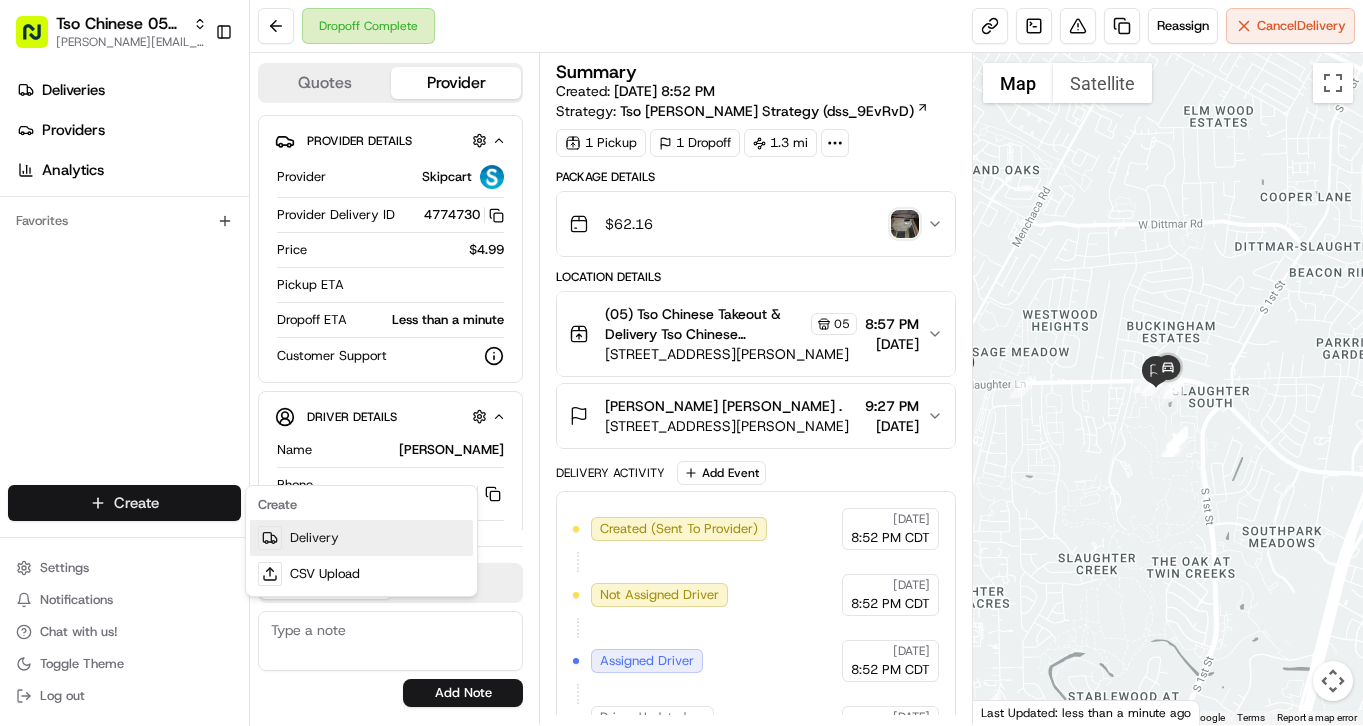 click on "Delivery" at bounding box center [361, 538] 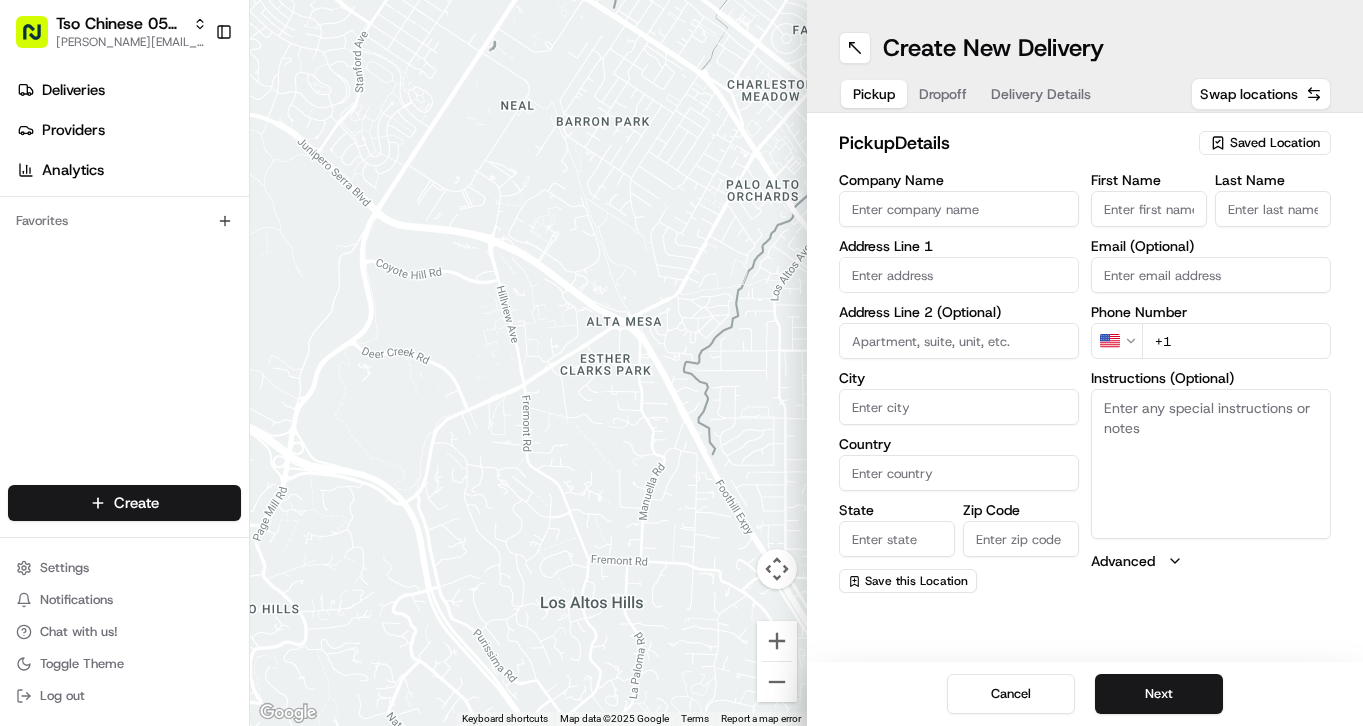 click on "Saved Location" at bounding box center (1265, 143) 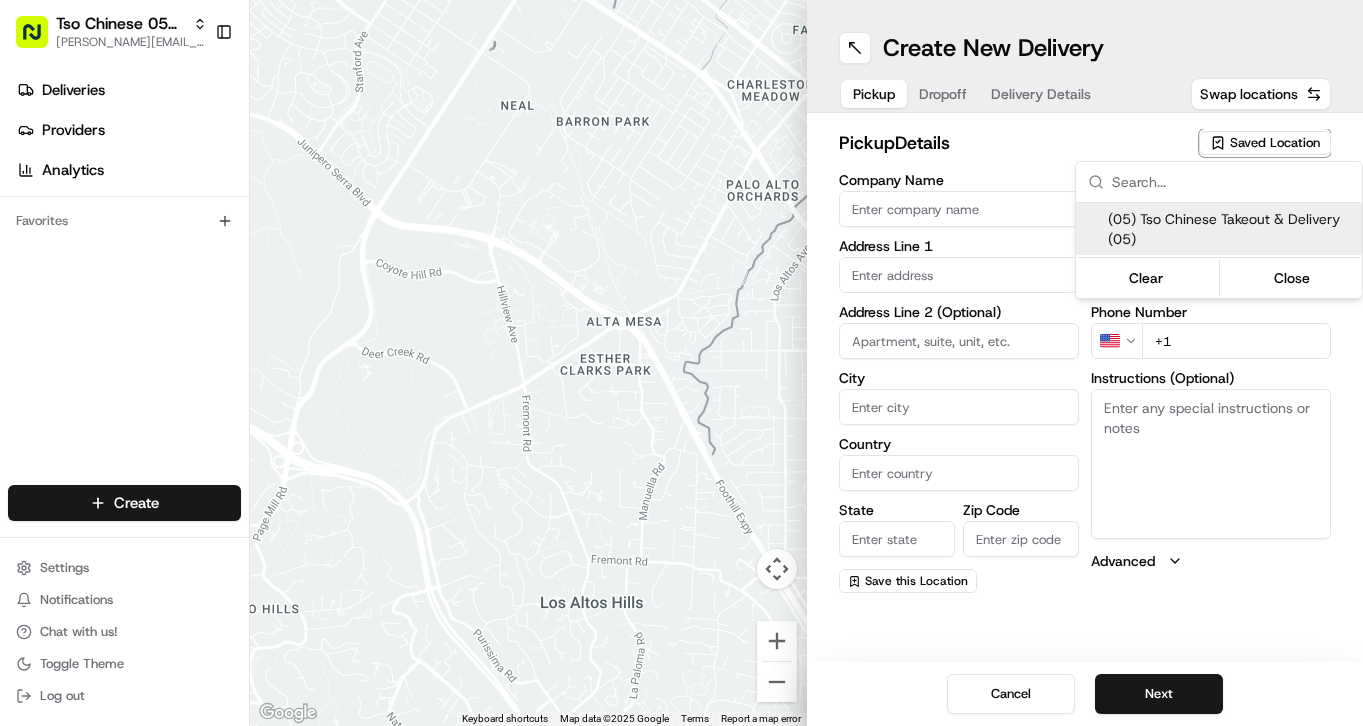 click on "(05) Tso Chinese Takeout & Delivery (05)" at bounding box center [1231, 229] 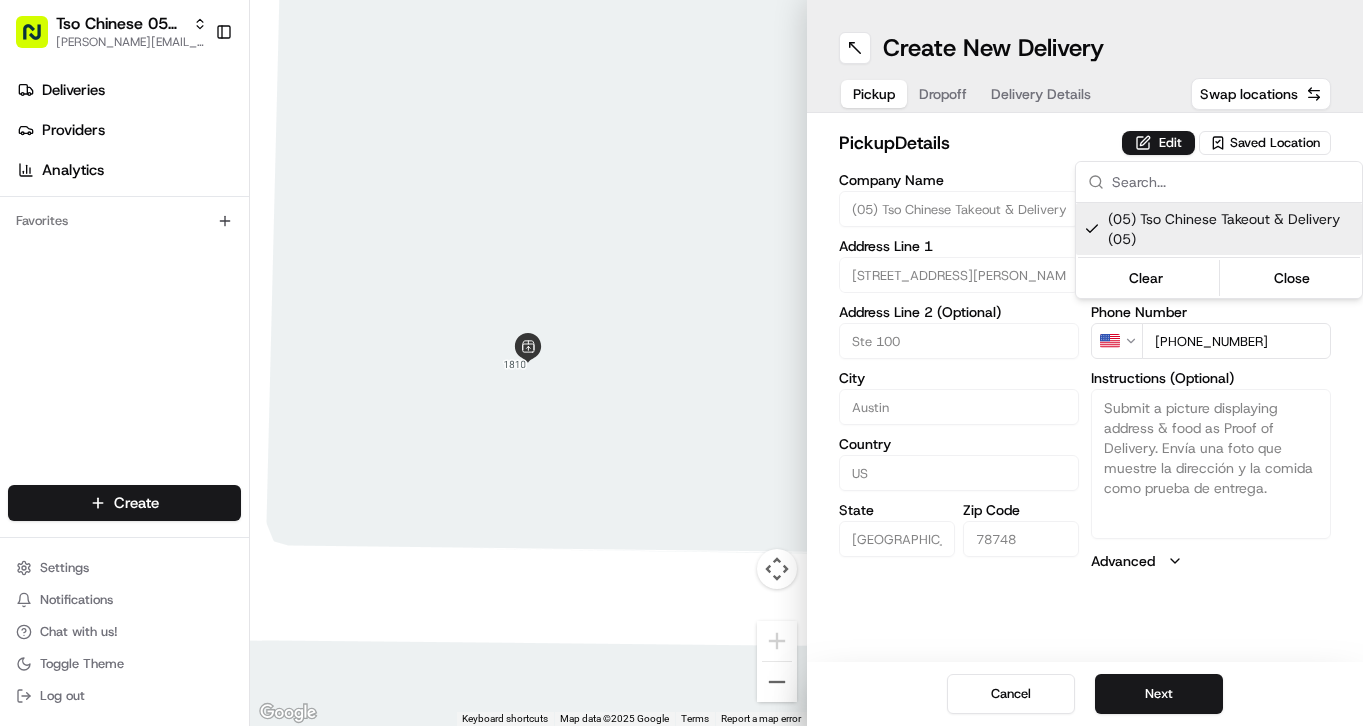 click on "Tso Chinese 05 Menchaca paul@tsochinese.com Toggle Sidebar Deliveries Providers Analytics Favorites Main Menu Members & Organization Organization Users Roles Preferences Customization Tracking Orchestration Automations Dispatch Strategy Locations Pickup Locations Dropoff Locations Billing Billing Refund Requests Integrations Notification Triggers Webhooks API Keys Request Logs Create Settings Notifications Chat with us! Toggle Theme Log out ← Move left → Move right ↑ Move up ↓ Move down + Zoom in - Zoom out Home Jump left by 75% End Jump right by 75% Page Up Jump up by 75% Page Down Jump down by 75% Keyboard shortcuts Map Data Map data ©2025 Google Map data ©2025 Google 2 m  Click to toggle between metric and imperial units Terms Report a map error Create New Delivery Pickup Dropoff Delivery Details Swap locations pickup  Details  Edit Saved Location Company Name (05) Tso Chinese Takeout & Delivery Address Line 1 1824 W Slaughter Ln Address Line 2 (Optional) Ste 100 City Austin US" at bounding box center [681, 363] 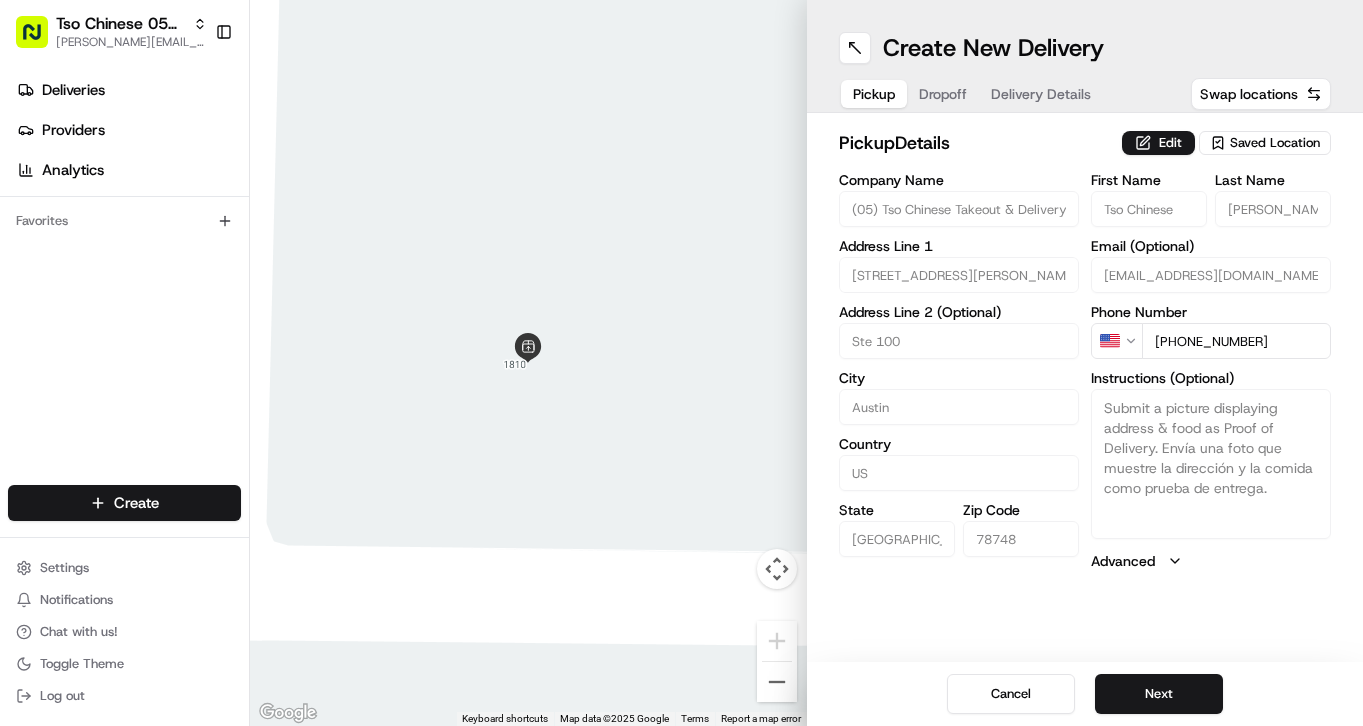 click on "Dropoff" at bounding box center (943, 94) 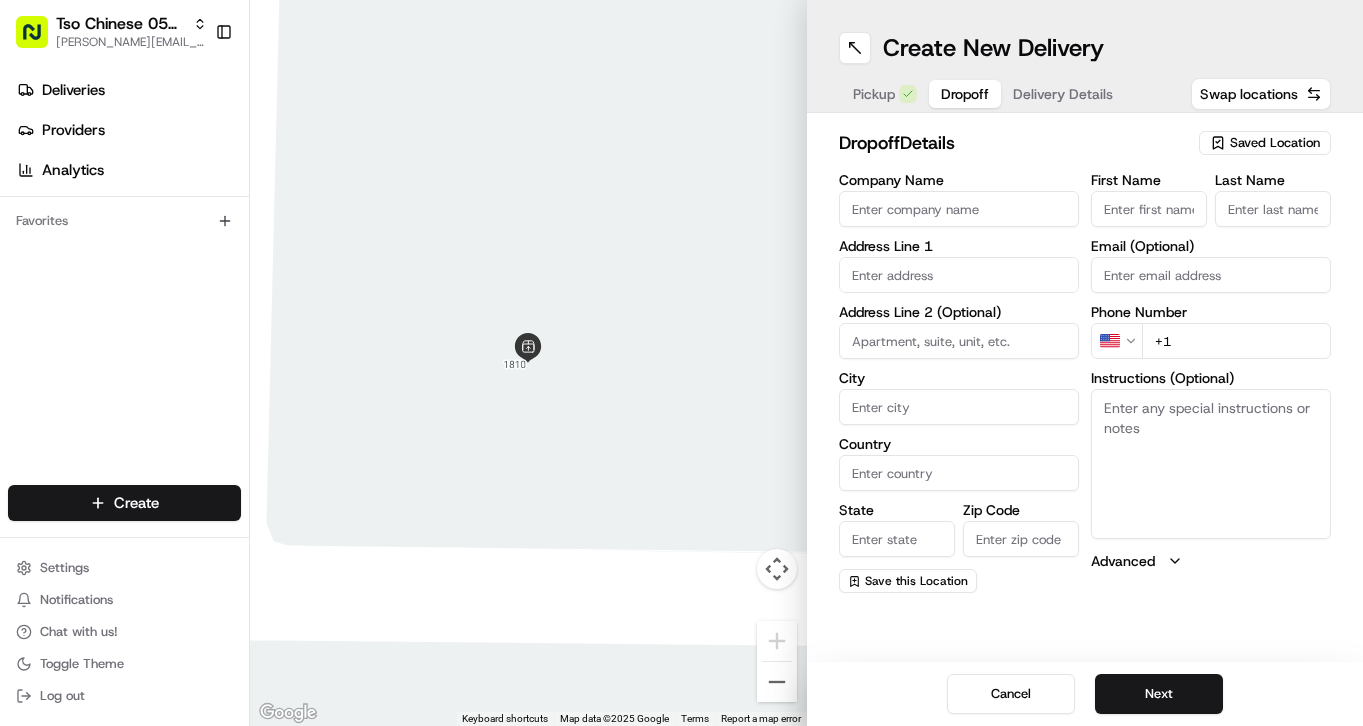 click at bounding box center [959, 275] 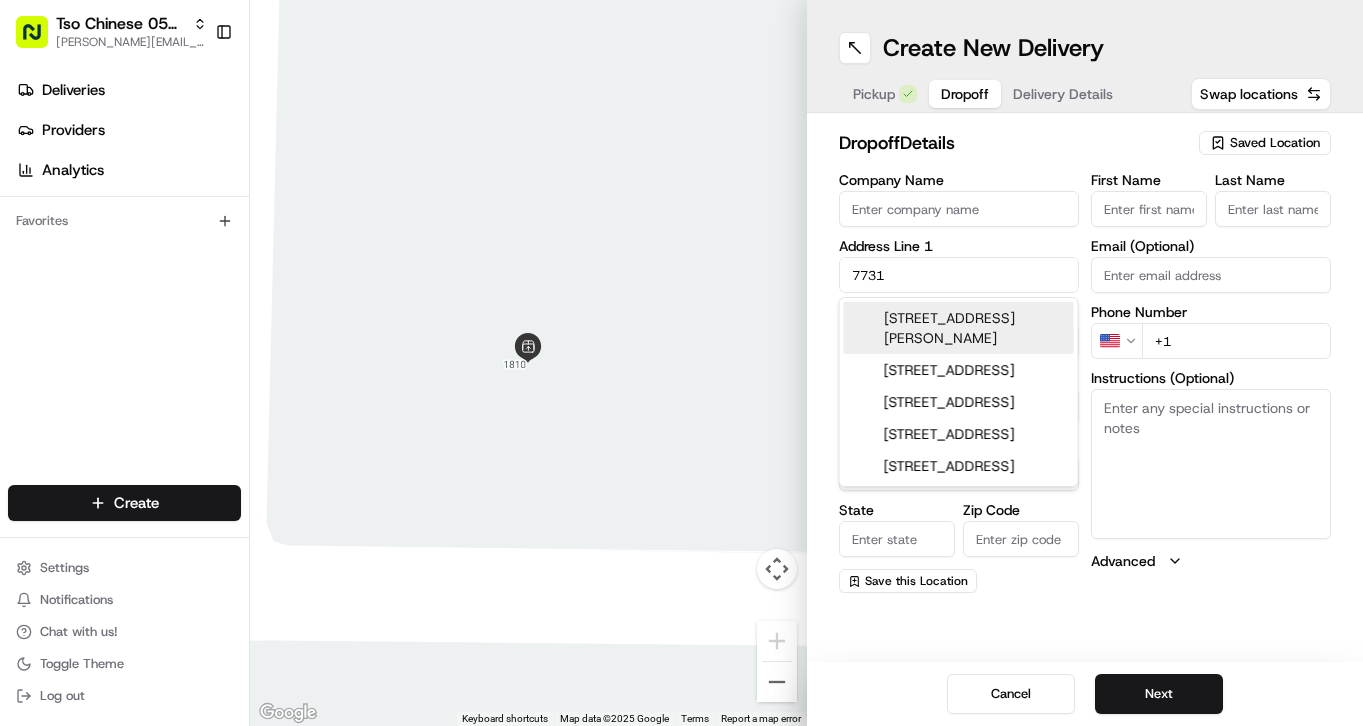 click on "7731 Menchaca Rd, Austin, TX" at bounding box center (959, 328) 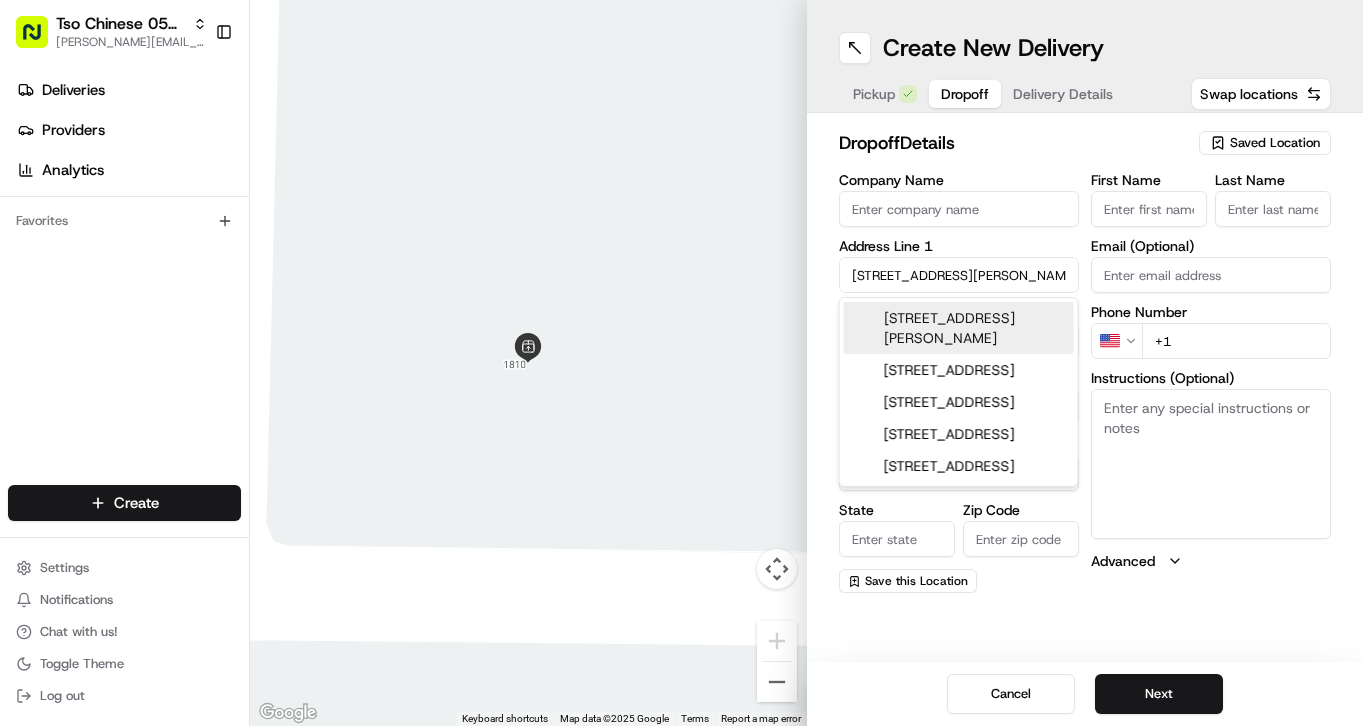type on "[STREET_ADDRESS][PERSON_NAME]" 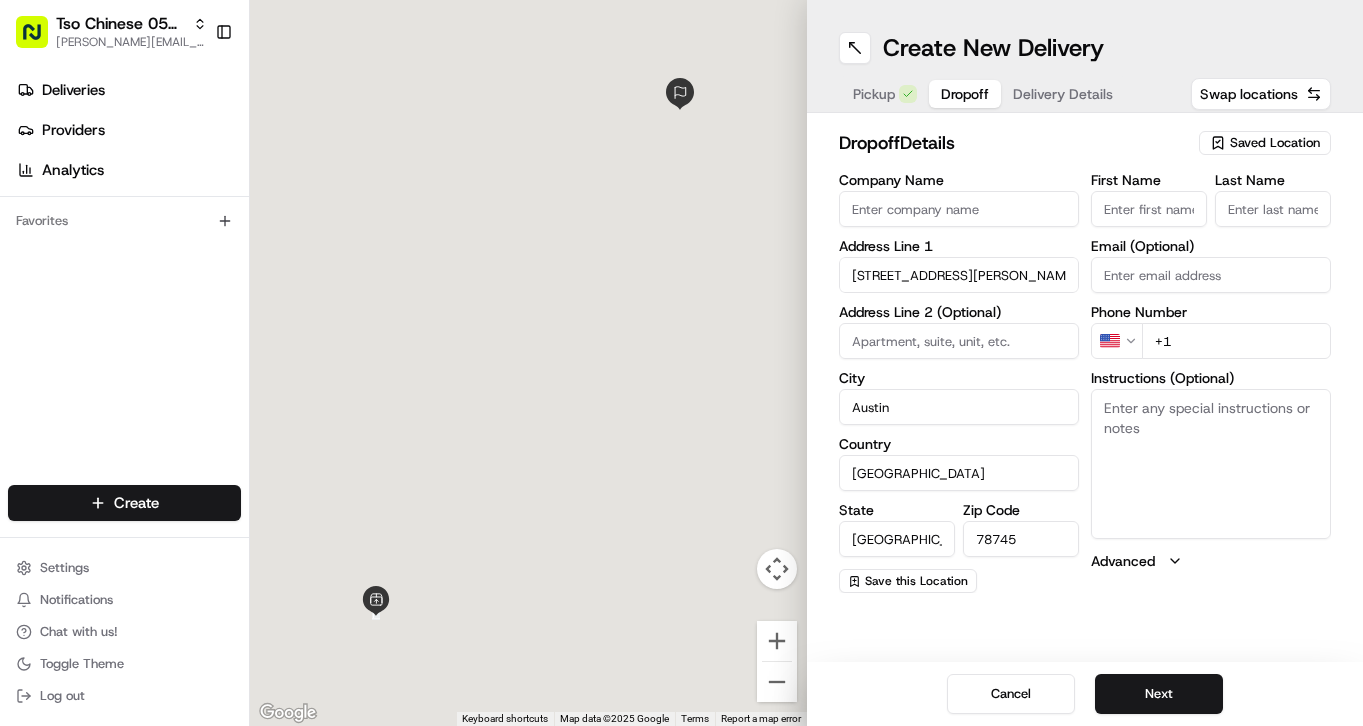 type on "7731 Menchaca Road" 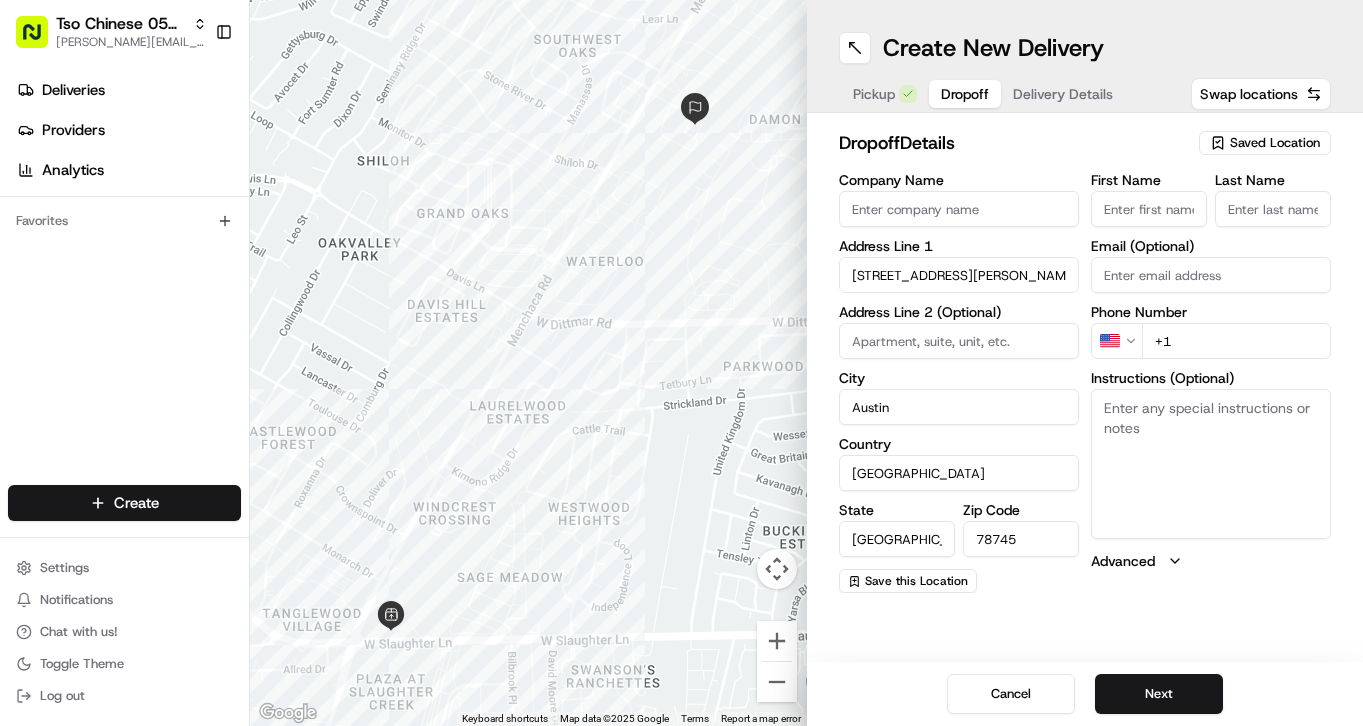 click on "+1" at bounding box center [1236, 341] 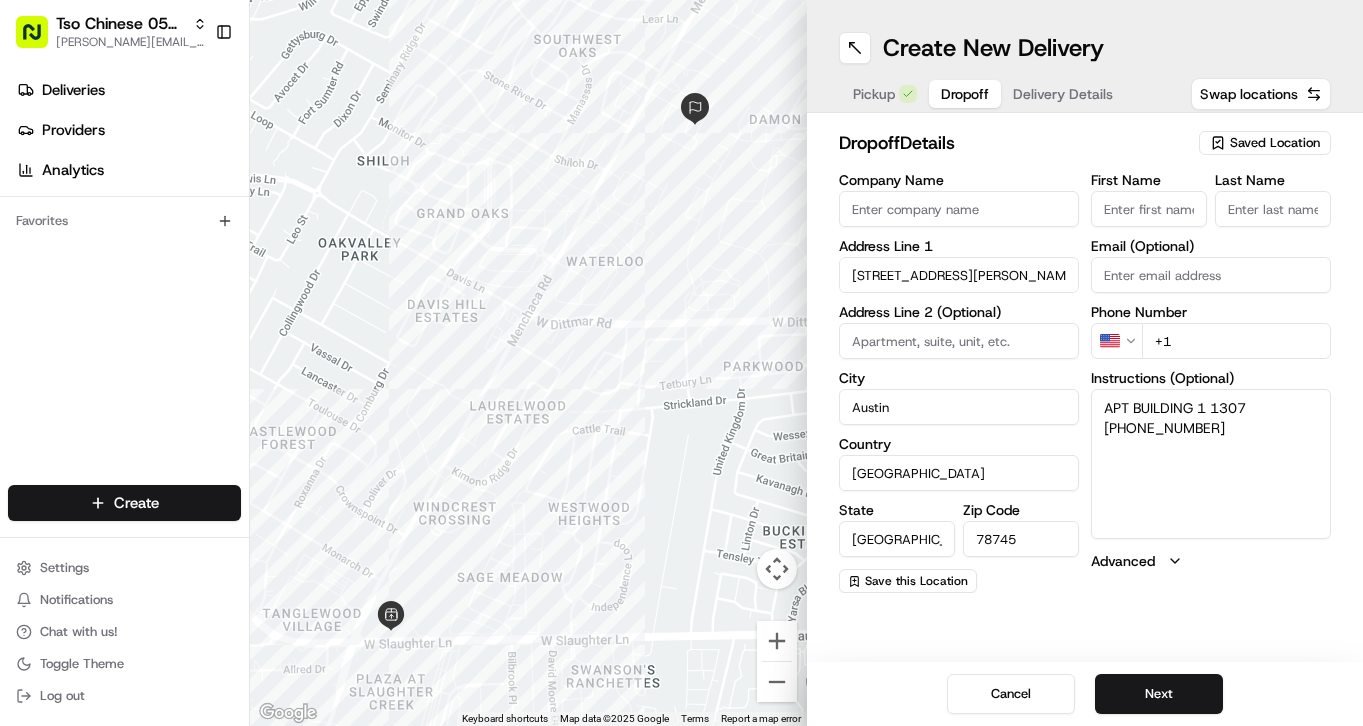 click on "APT BUILDING 1 1307
832-878-7627" at bounding box center [1211, 464] 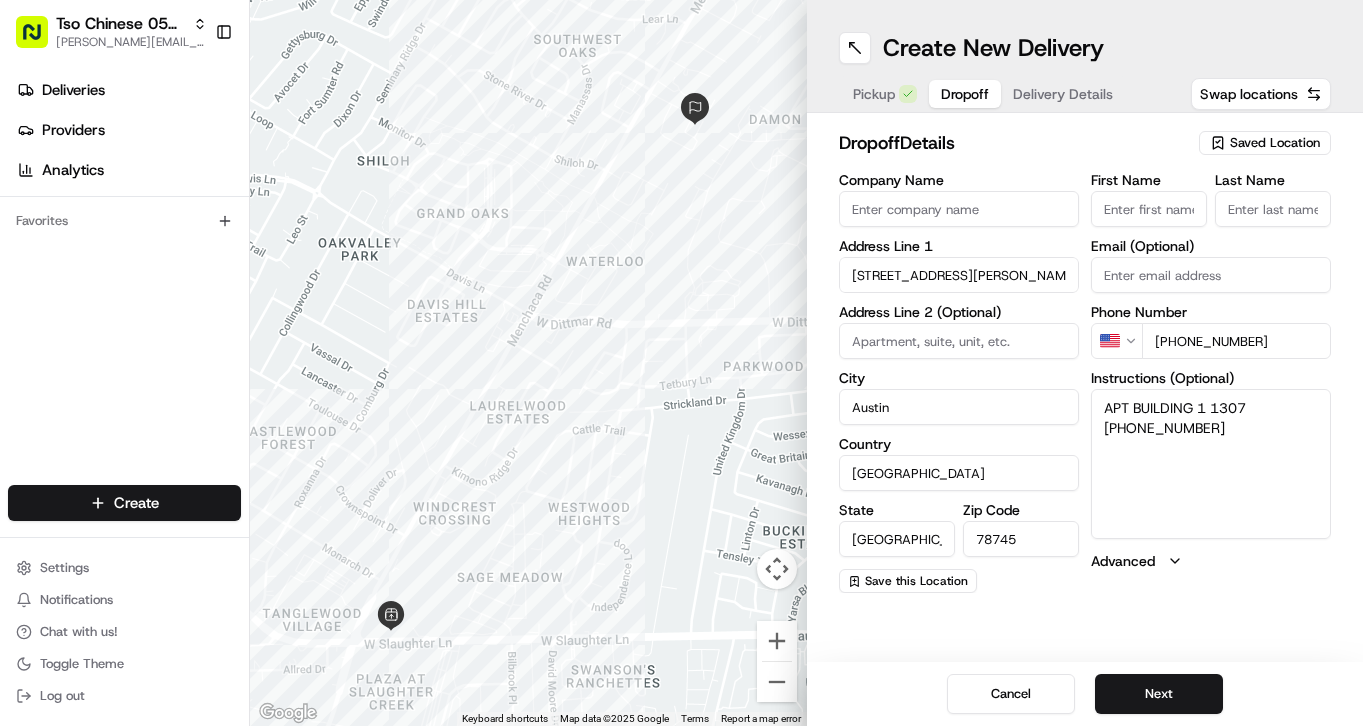 type on "+1 832 878 7627" 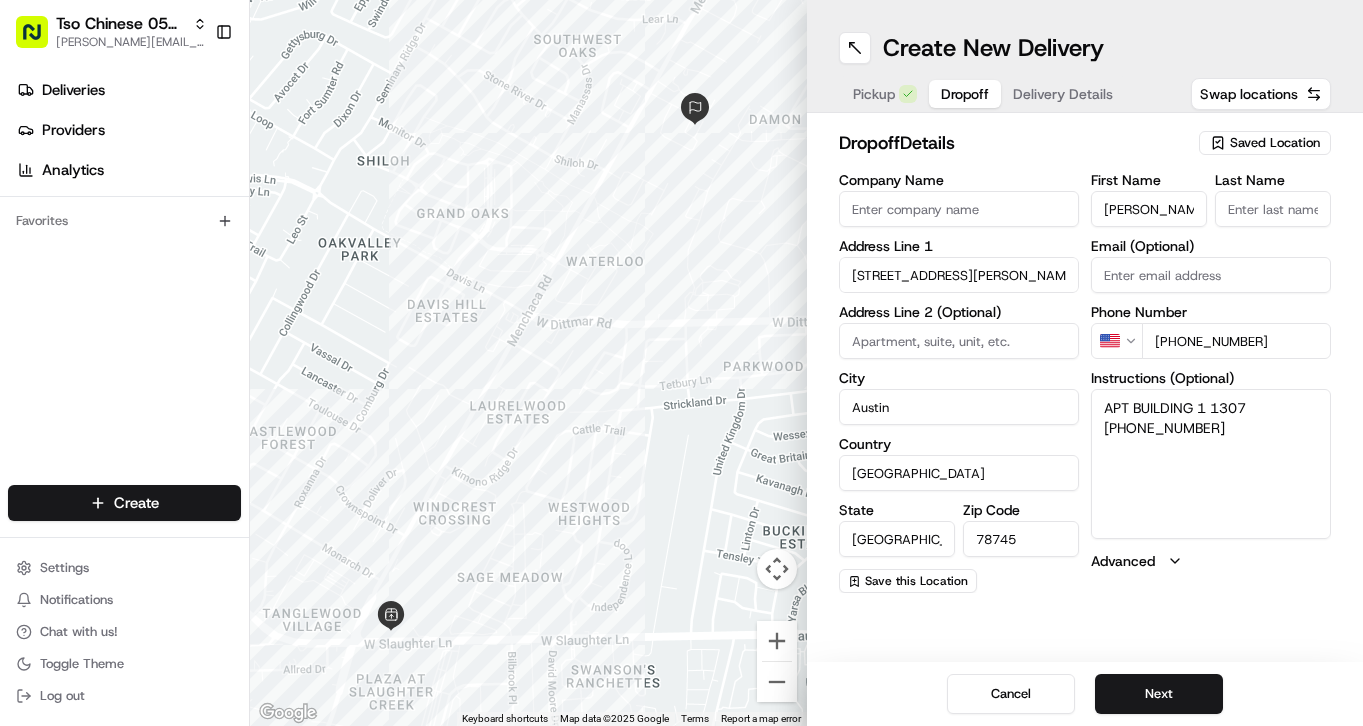type on "Lizette" 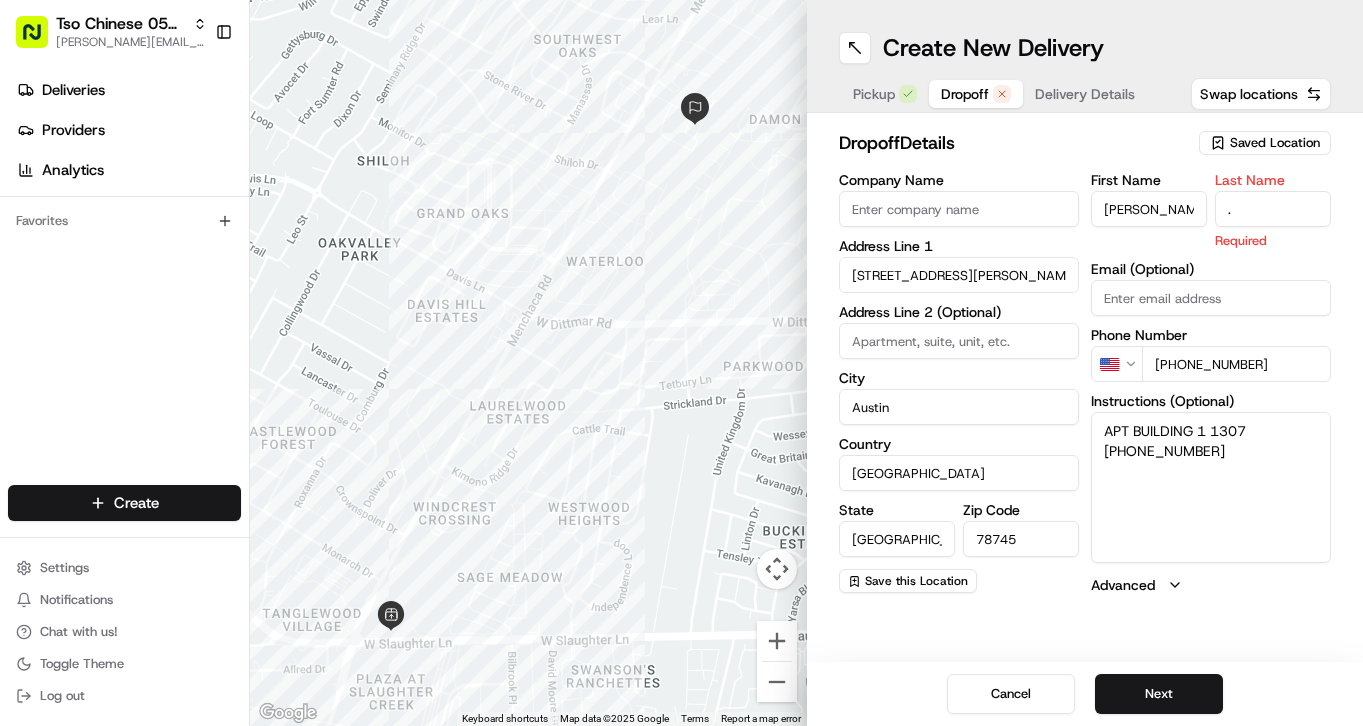 type on "." 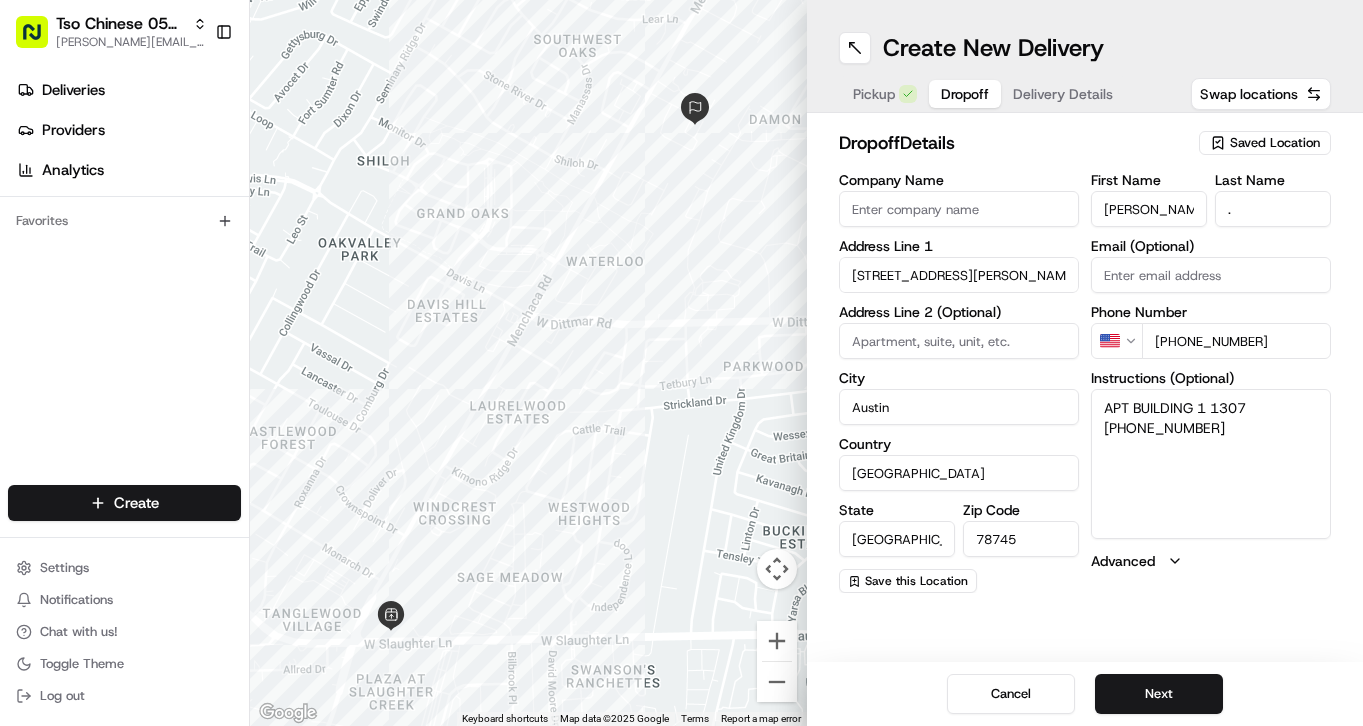 click on "7731 Menchaca Road" at bounding box center (959, 275) 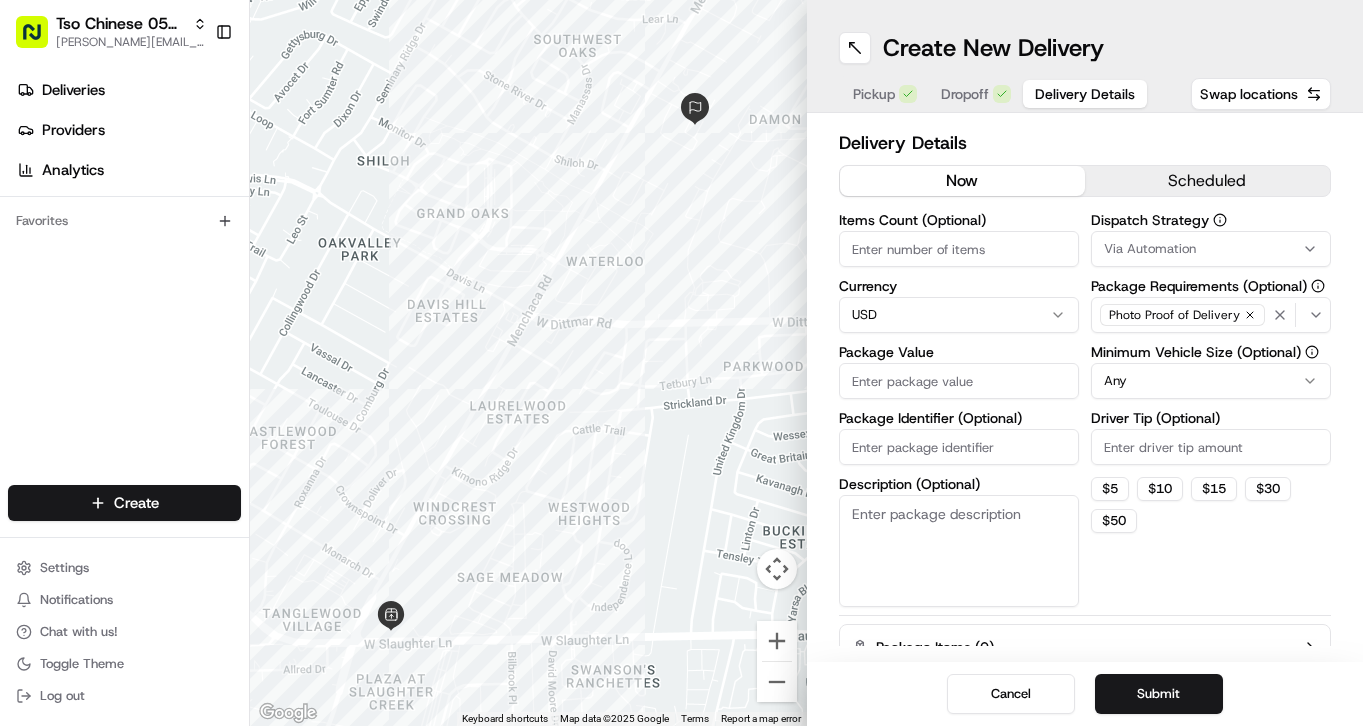 click on "Delivery Details" at bounding box center (1085, 94) 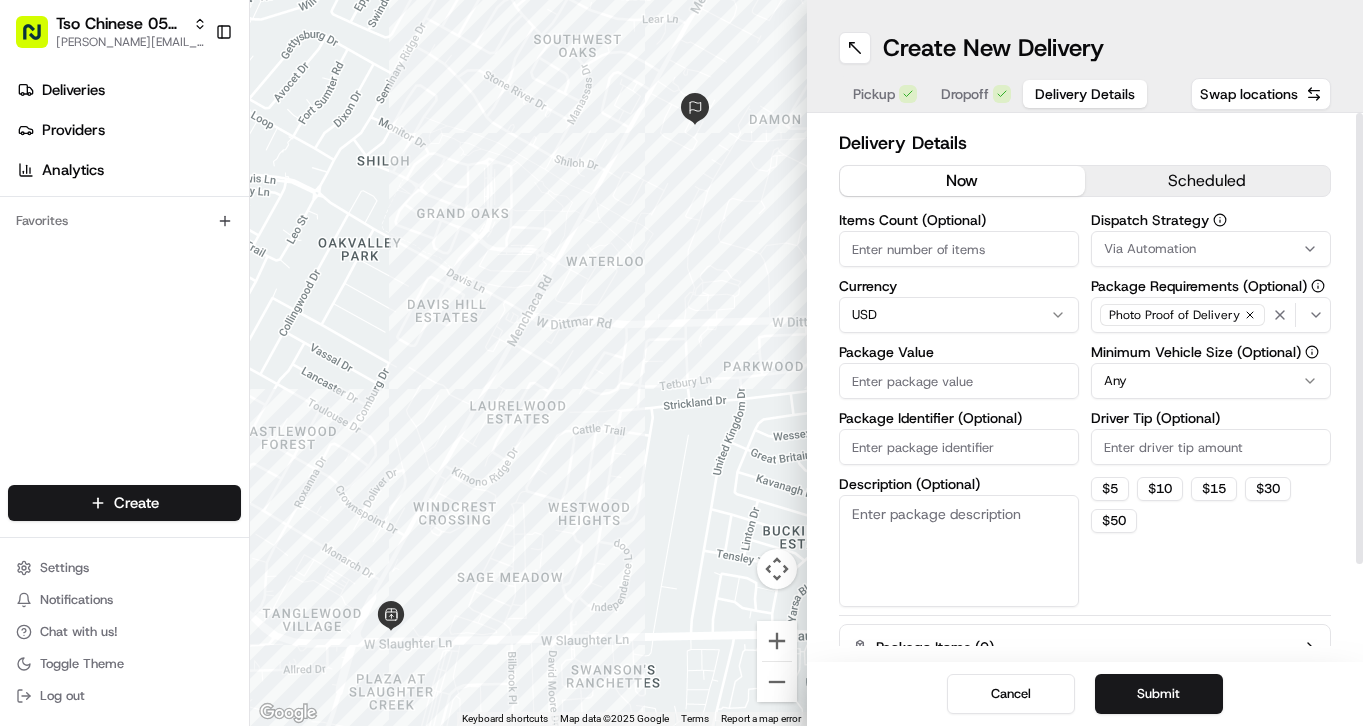 click on "Items Count (Optional) Currency USD Package Value Package Identifier (Optional) Description (Optional)" at bounding box center [959, 410] 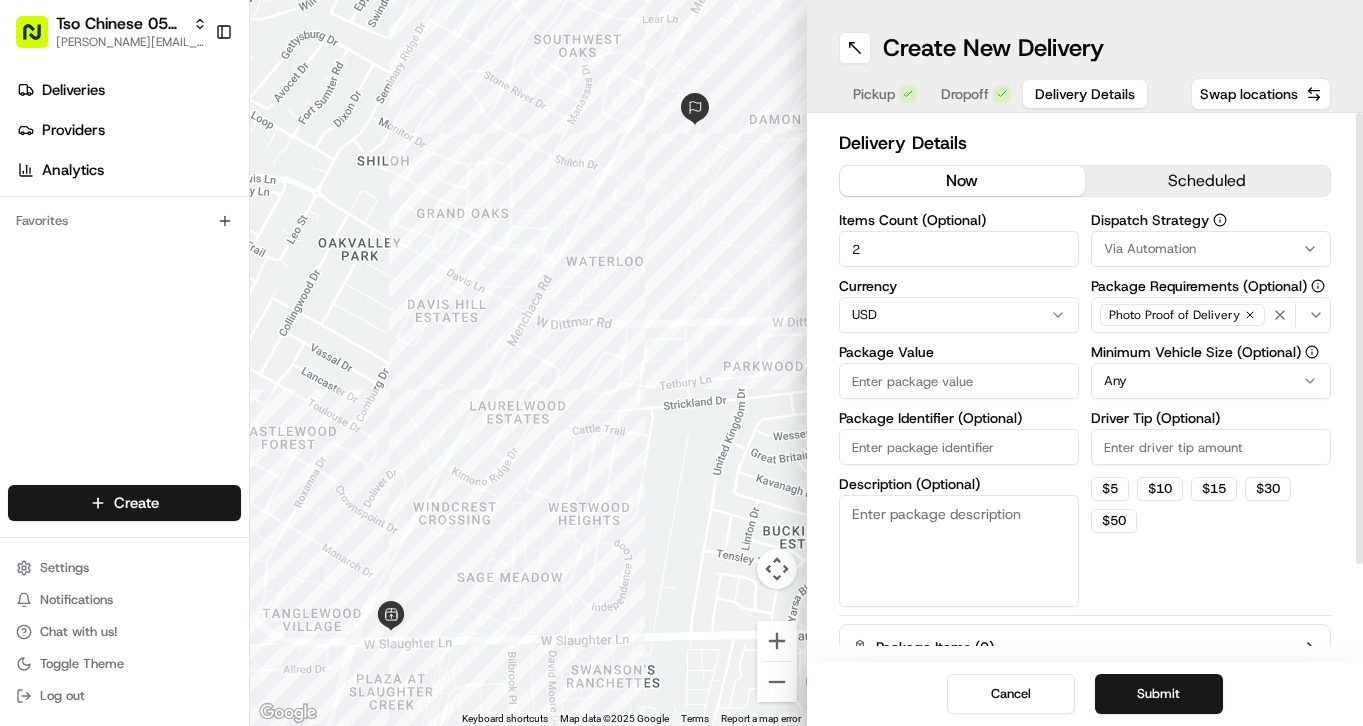 type on "2" 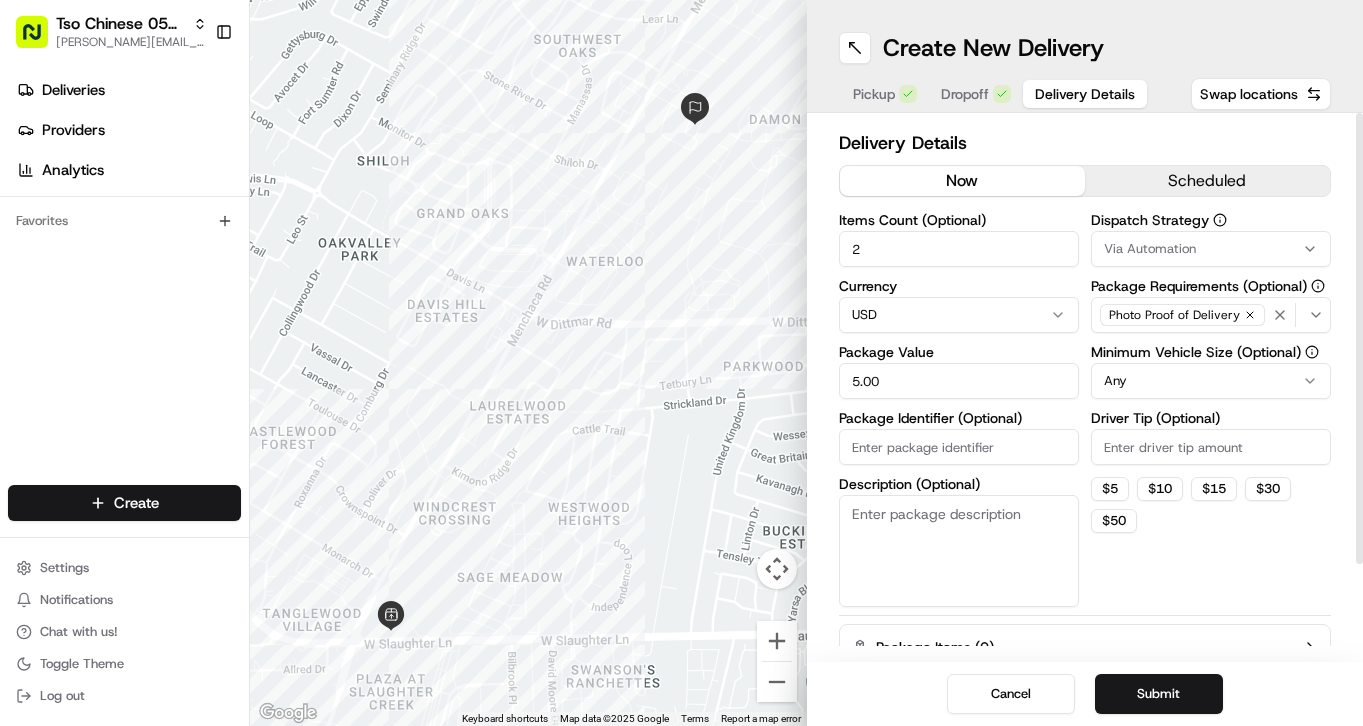 type on "5.00" 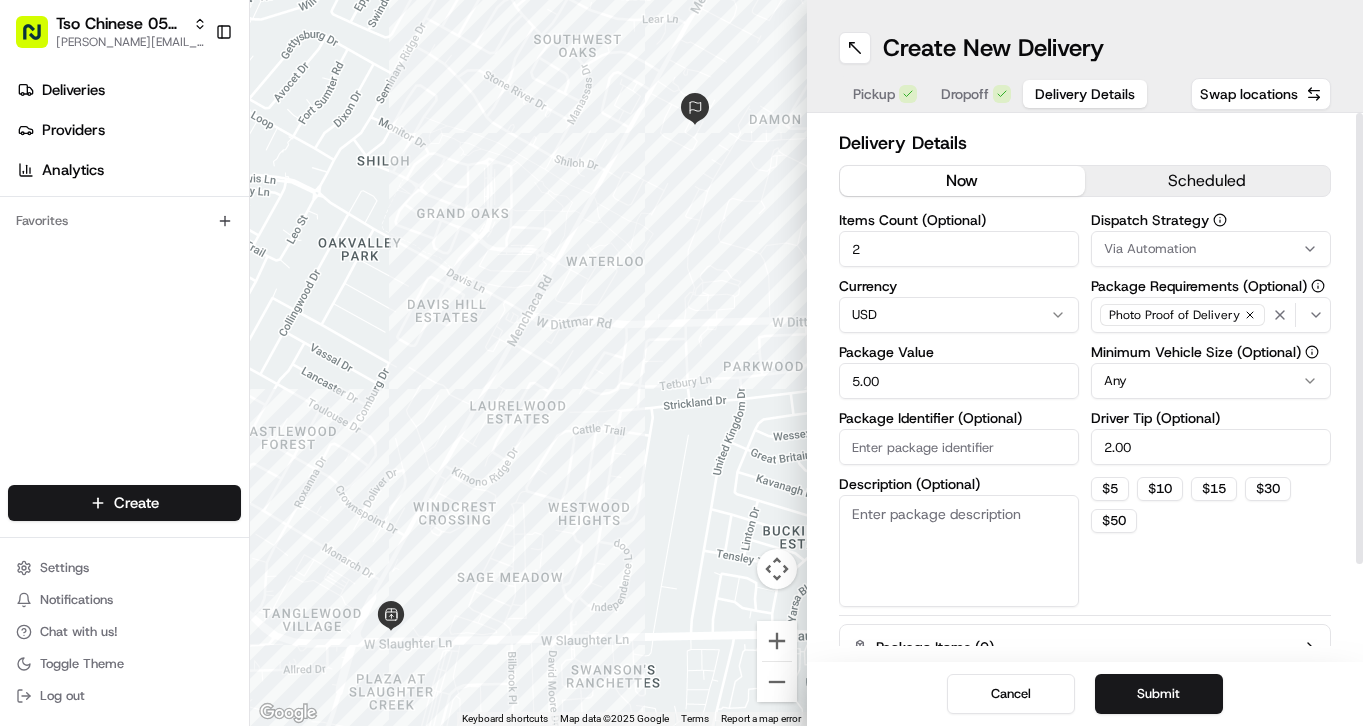 type on "2.00" 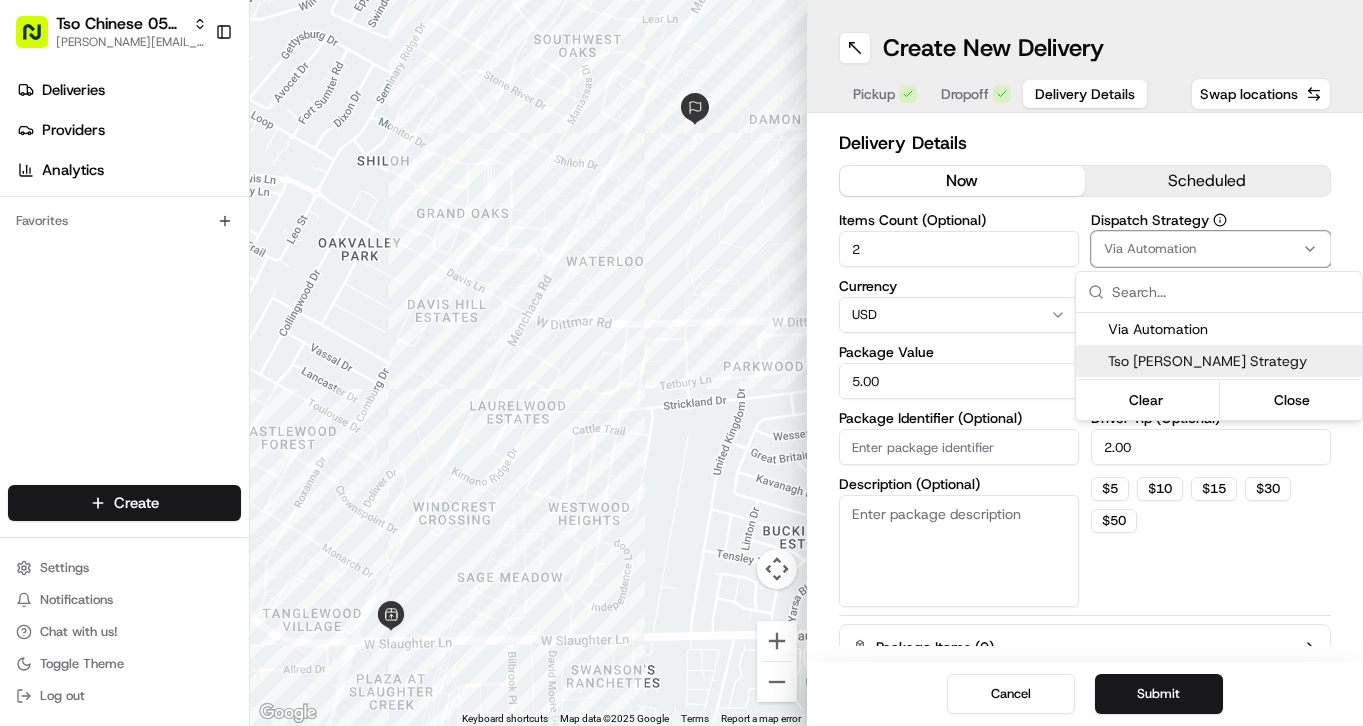 click on "Tso Menchaca Strategy" at bounding box center (1231, 361) 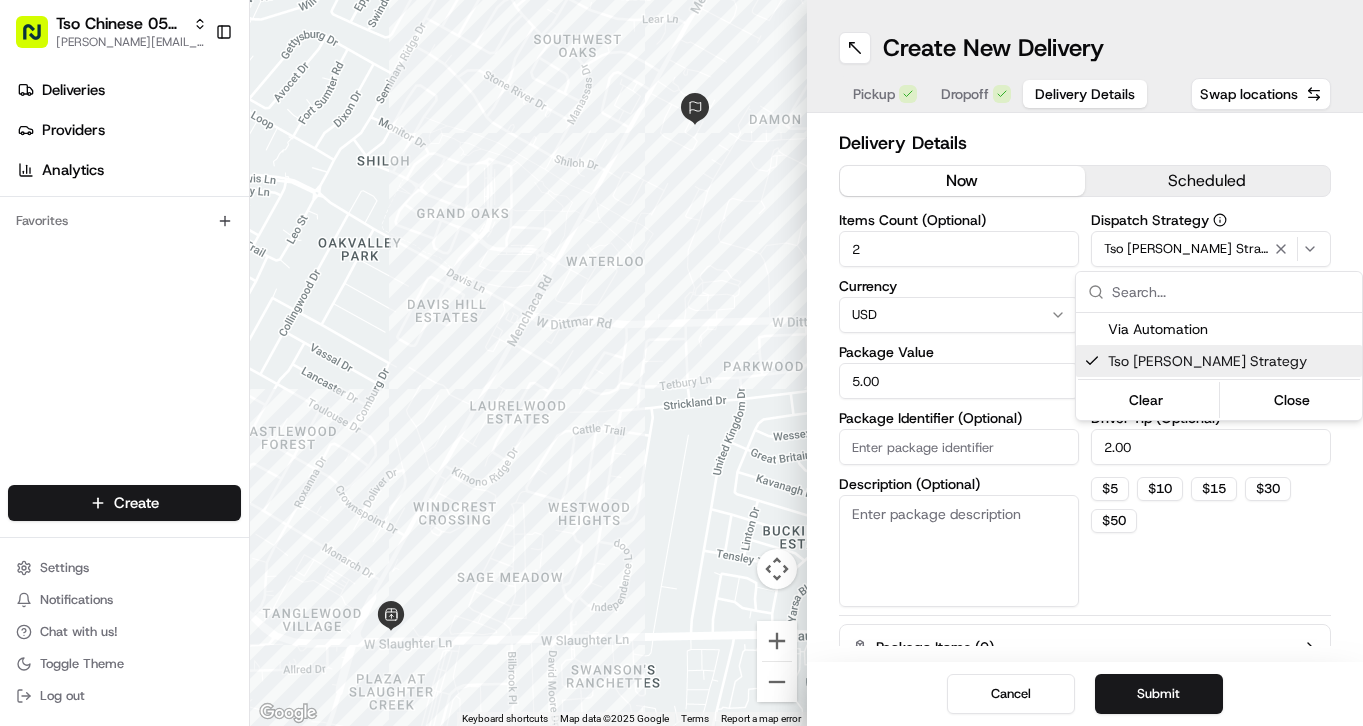 click on "Tso Chinese 05 Menchaca paul@tsochinese.com Toggle Sidebar Deliveries Providers Analytics Favorites Main Menu Members & Organization Organization Users Roles Preferences Customization Tracking Orchestration Automations Dispatch Strategy Locations Pickup Locations Dropoff Locations Billing Billing Refund Requests Integrations Notification Triggers Webhooks API Keys Request Logs Create Settings Notifications Chat with us! Toggle Theme Log out ← Move left → Move right ↑ Move up ↓ Move down + Zoom in - Zoom out Home Jump left by 75% End Jump right by 75% Page Up Jump up by 75% Page Down Jump down by 75% Keyboard shortcuts Map Data Map data ©2025 Google Map data ©2025 Google 200 m  Click to toggle between metric and imperial units Terms Report a map error Create New Delivery Pickup Dropoff Delivery Details Swap locations Delivery Details now scheduled Items Count (Optional) 2 Currency USD Package Value 5.00 Package Identifier (Optional) Description (Optional) Dispatch Strategy Any 2.00 $" at bounding box center (681, 363) 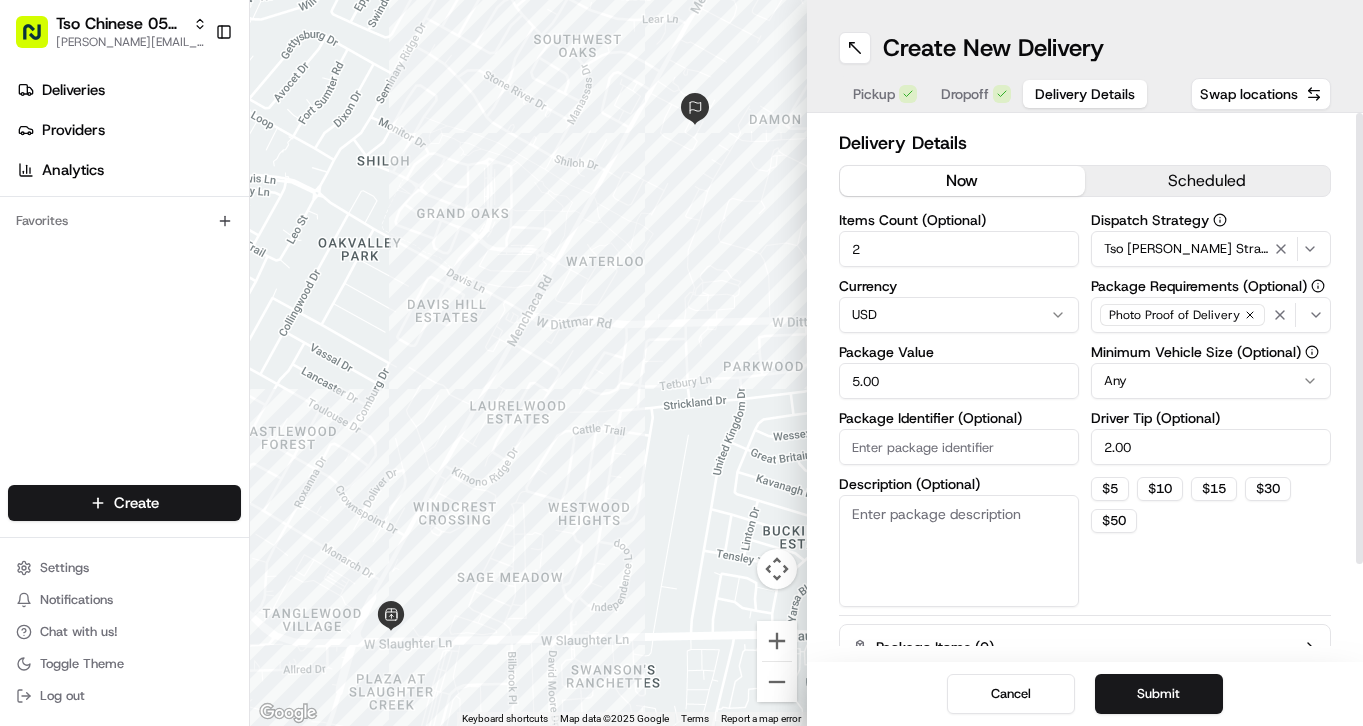 click on "Package Identifier (Optional)" at bounding box center [959, 447] 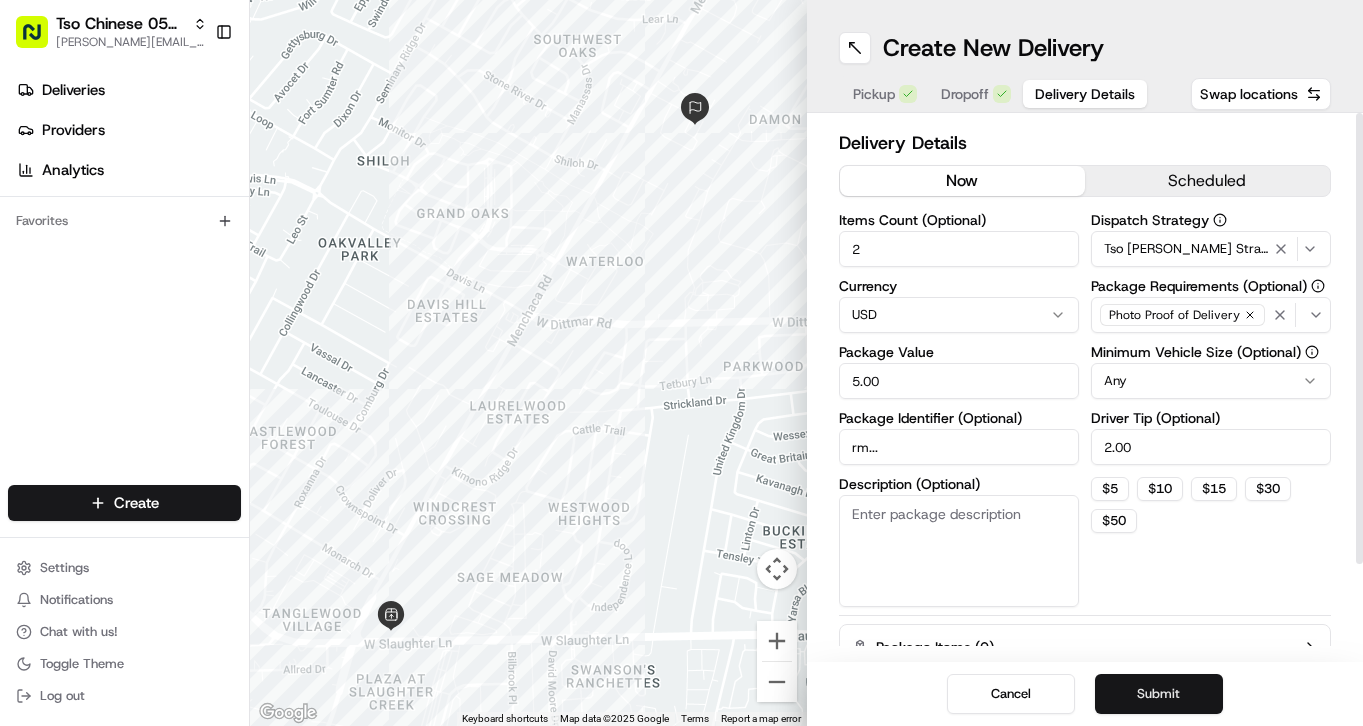 type on "rm..." 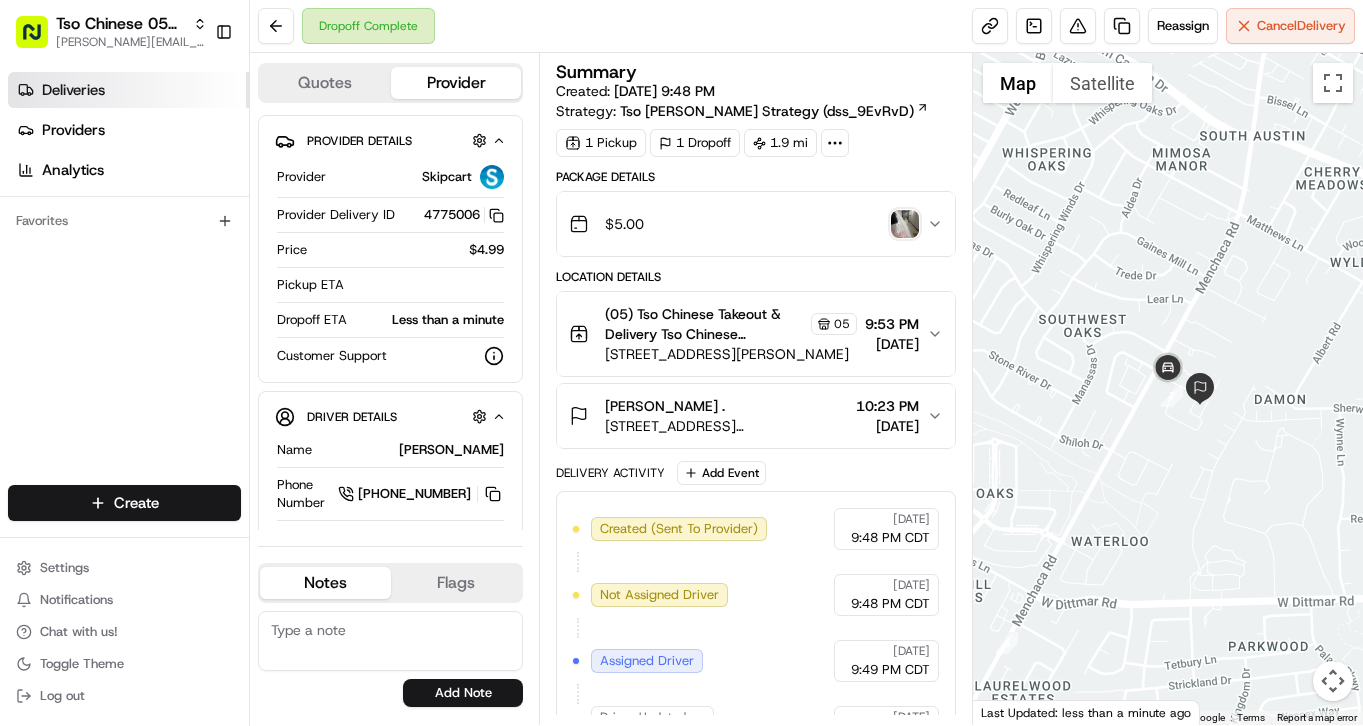 click on "Deliveries" at bounding box center [128, 90] 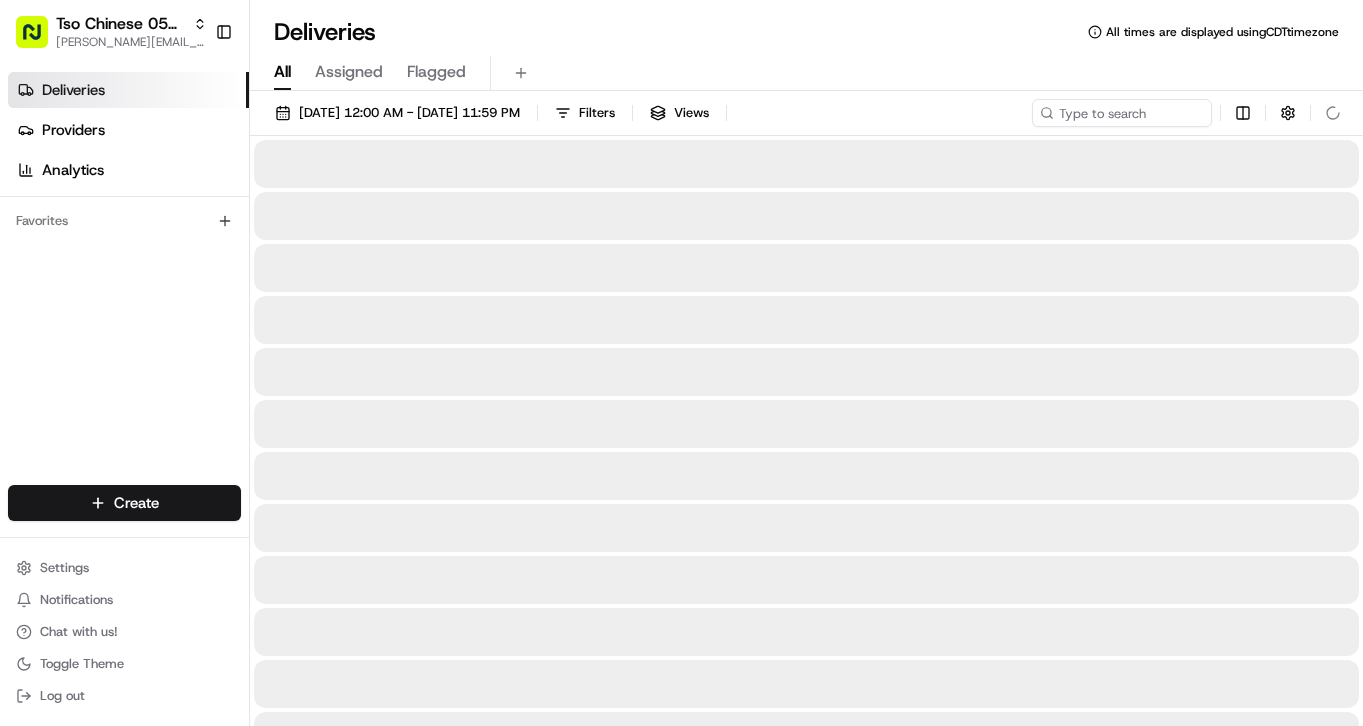 click on "Deliveries" at bounding box center (128, 90) 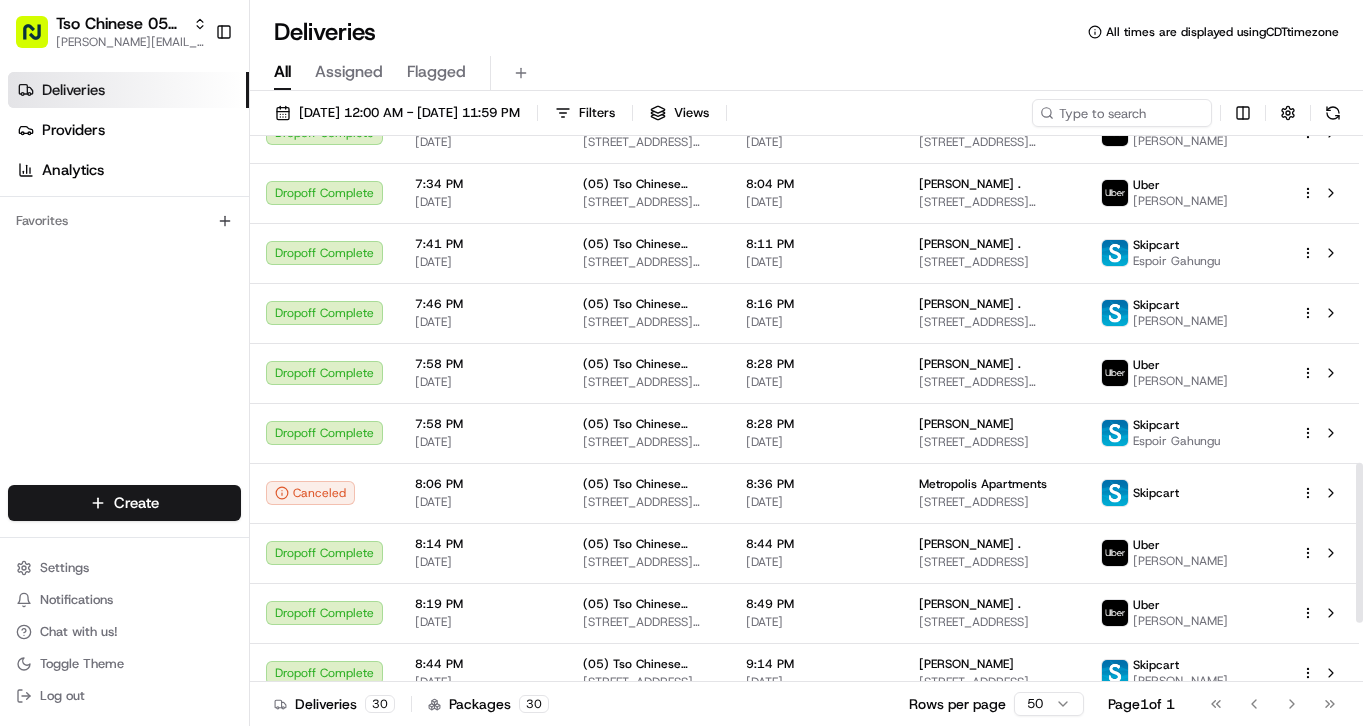 scroll, scrollTop: 1318, scrollLeft: 0, axis: vertical 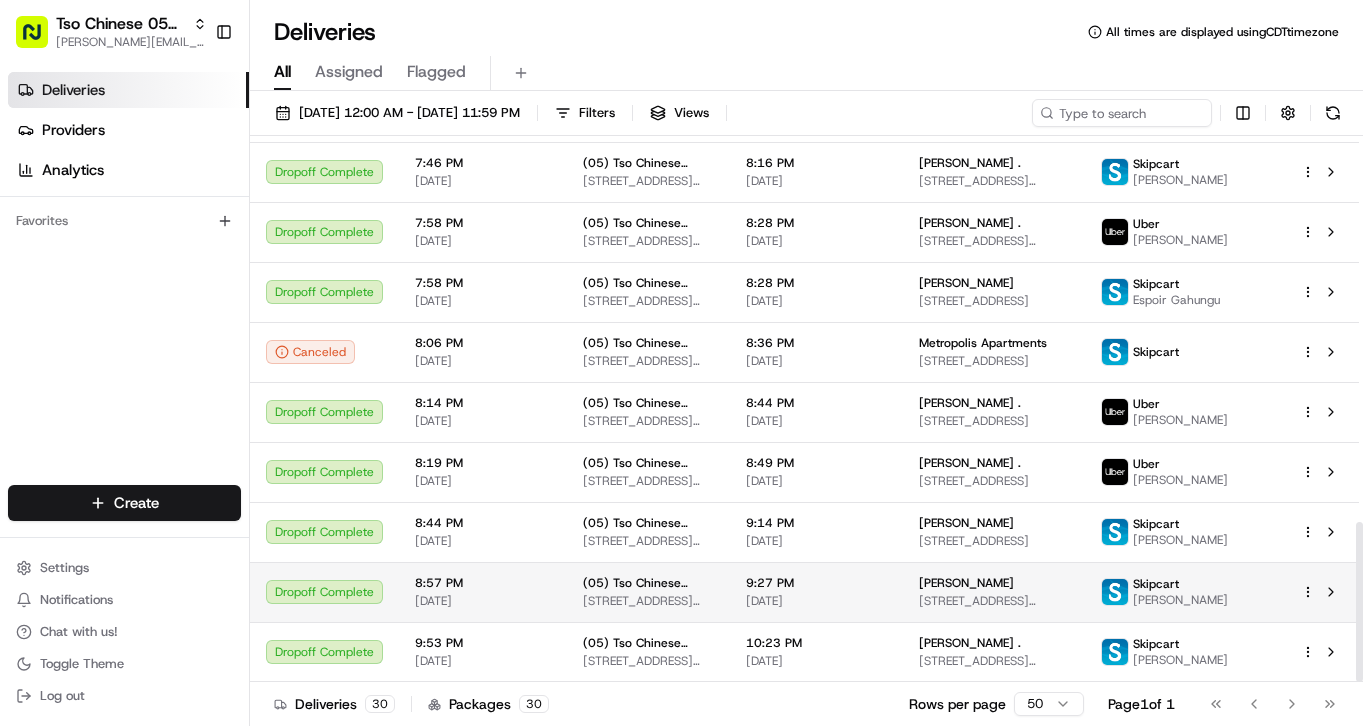 click on "8:57 PM" at bounding box center (483, 583) 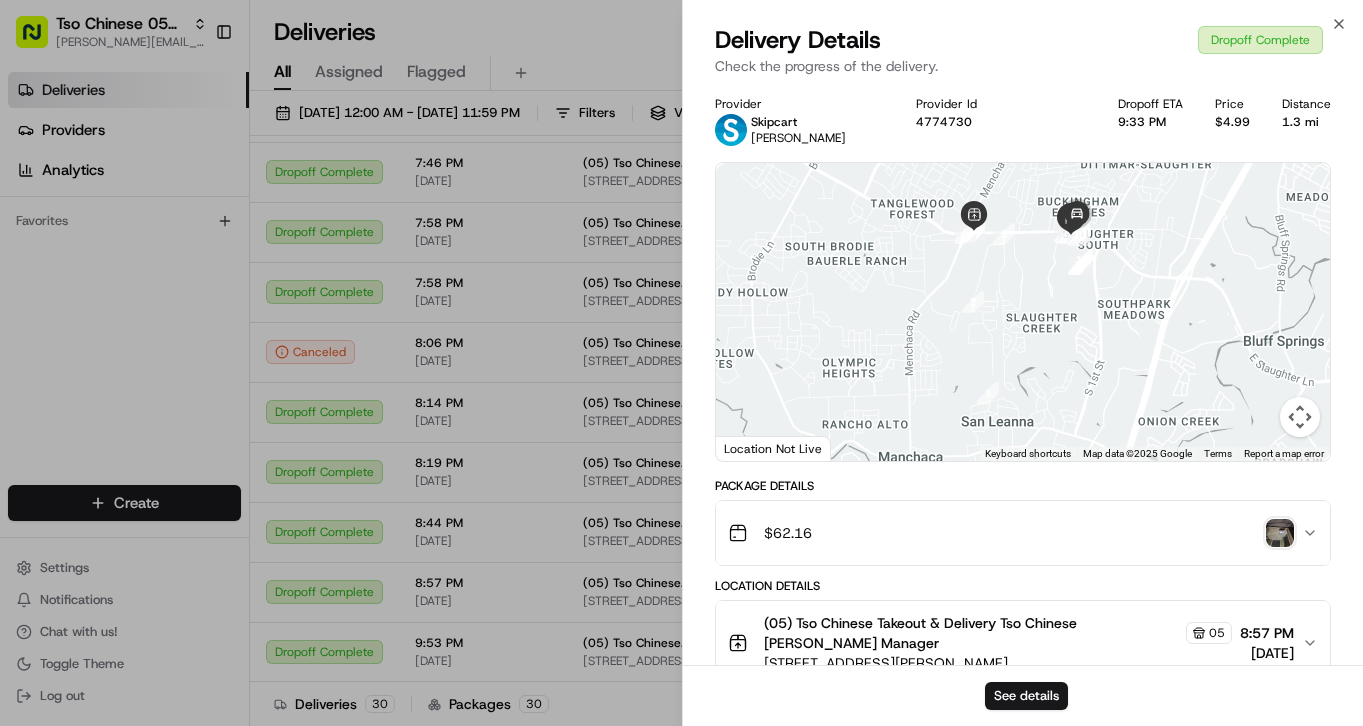 click on "$ 62.16" at bounding box center [1015, 533] 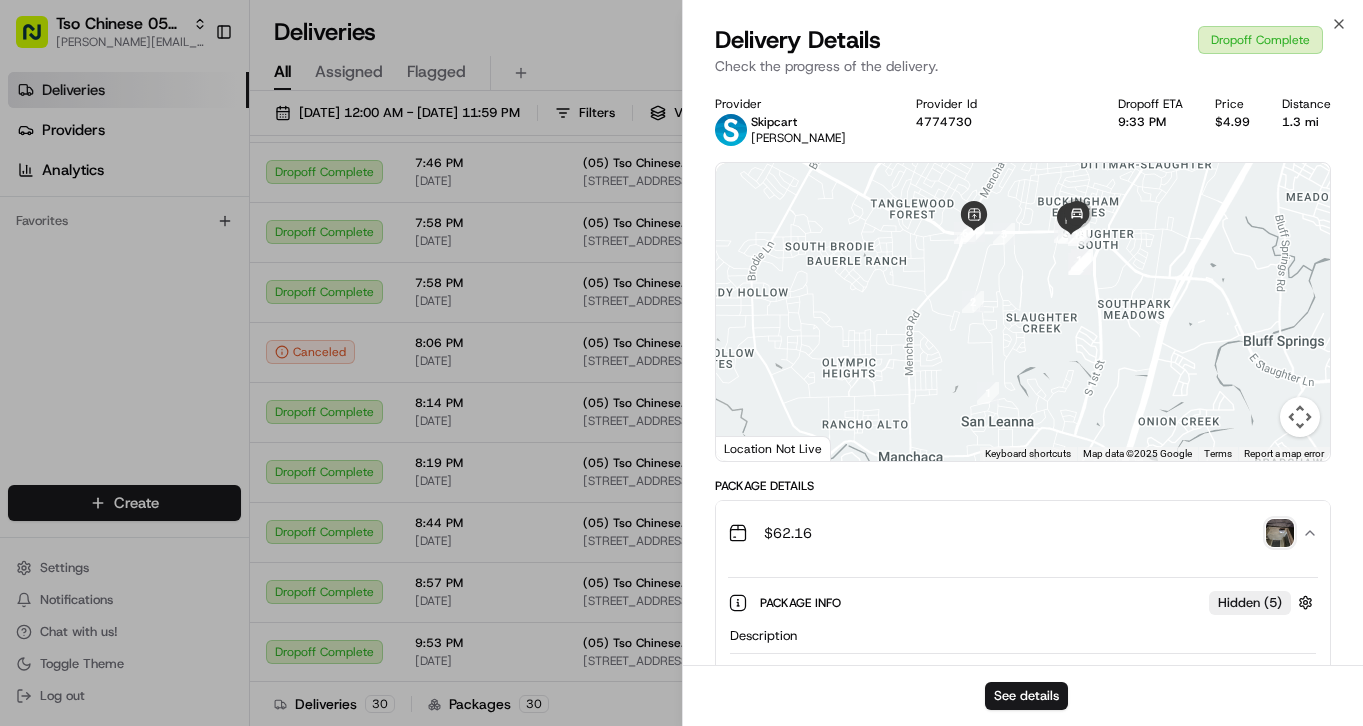 click on "$ 62.16" at bounding box center (1023, 533) 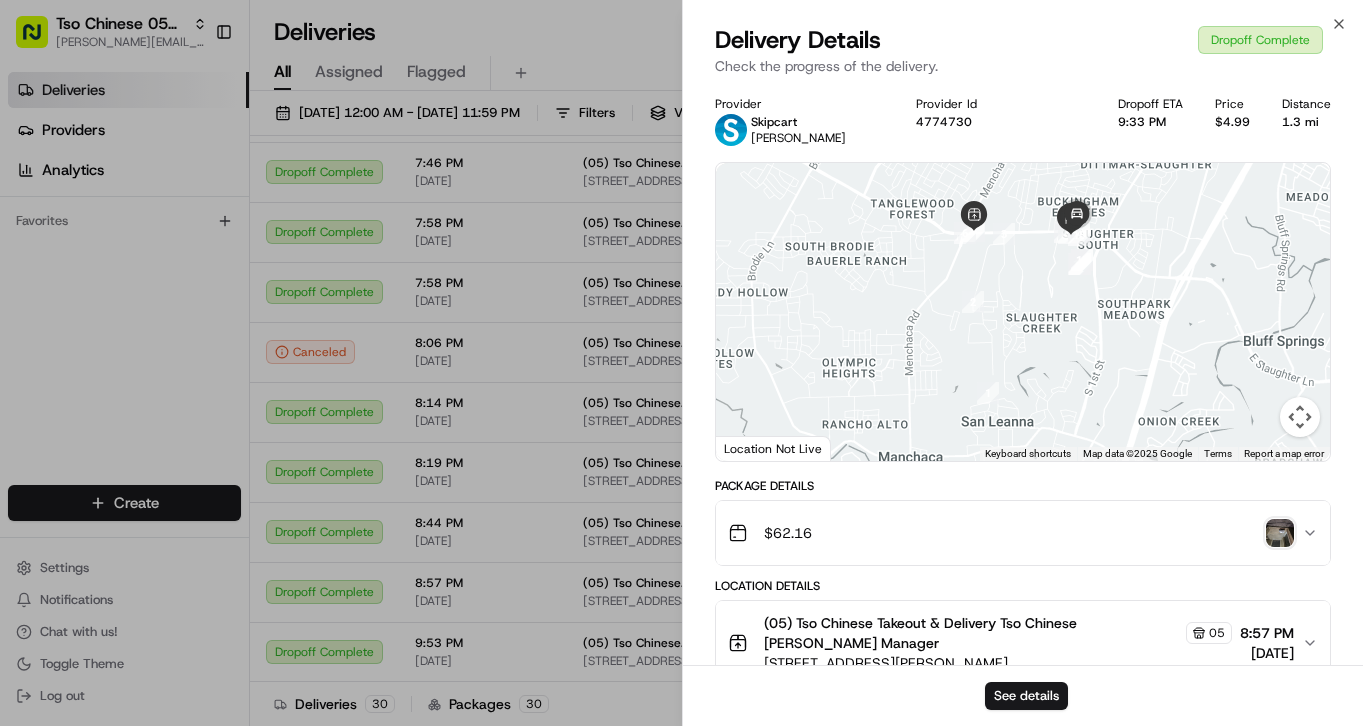 click on "$ 62.16" at bounding box center (1023, 533) 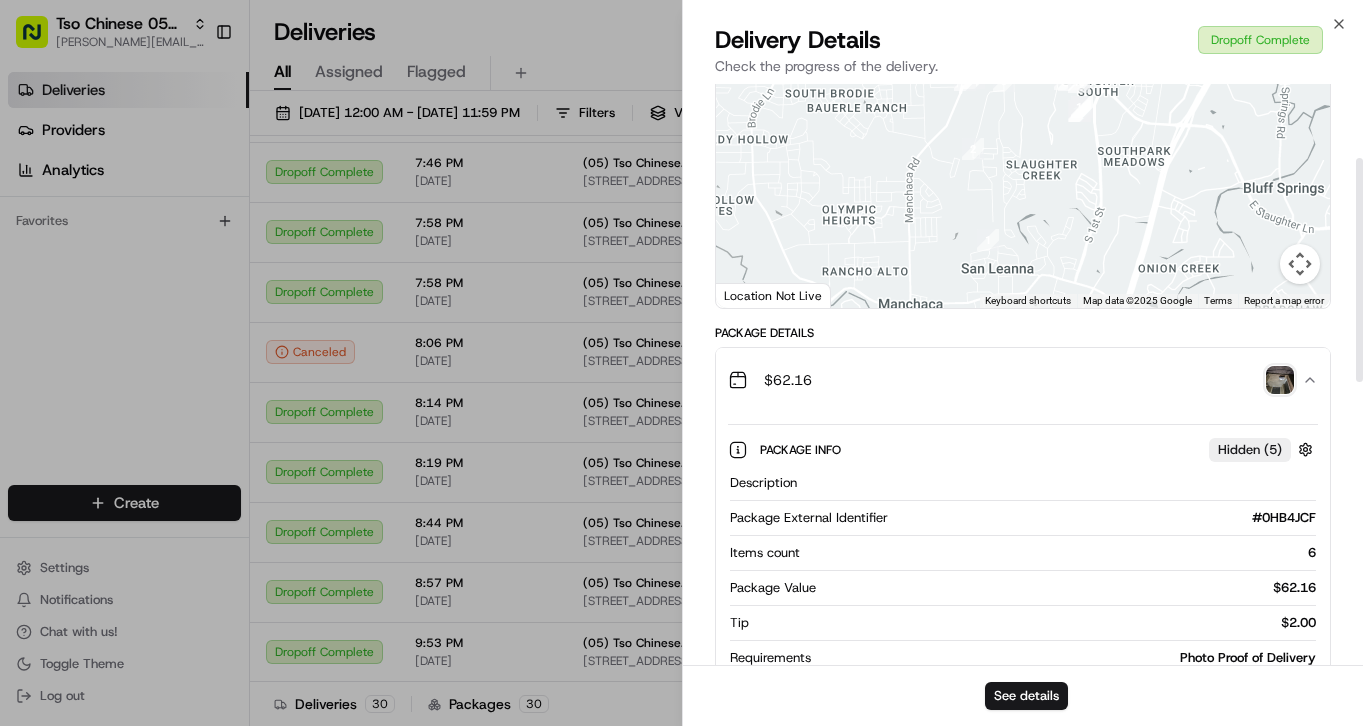 scroll, scrollTop: 231, scrollLeft: 0, axis: vertical 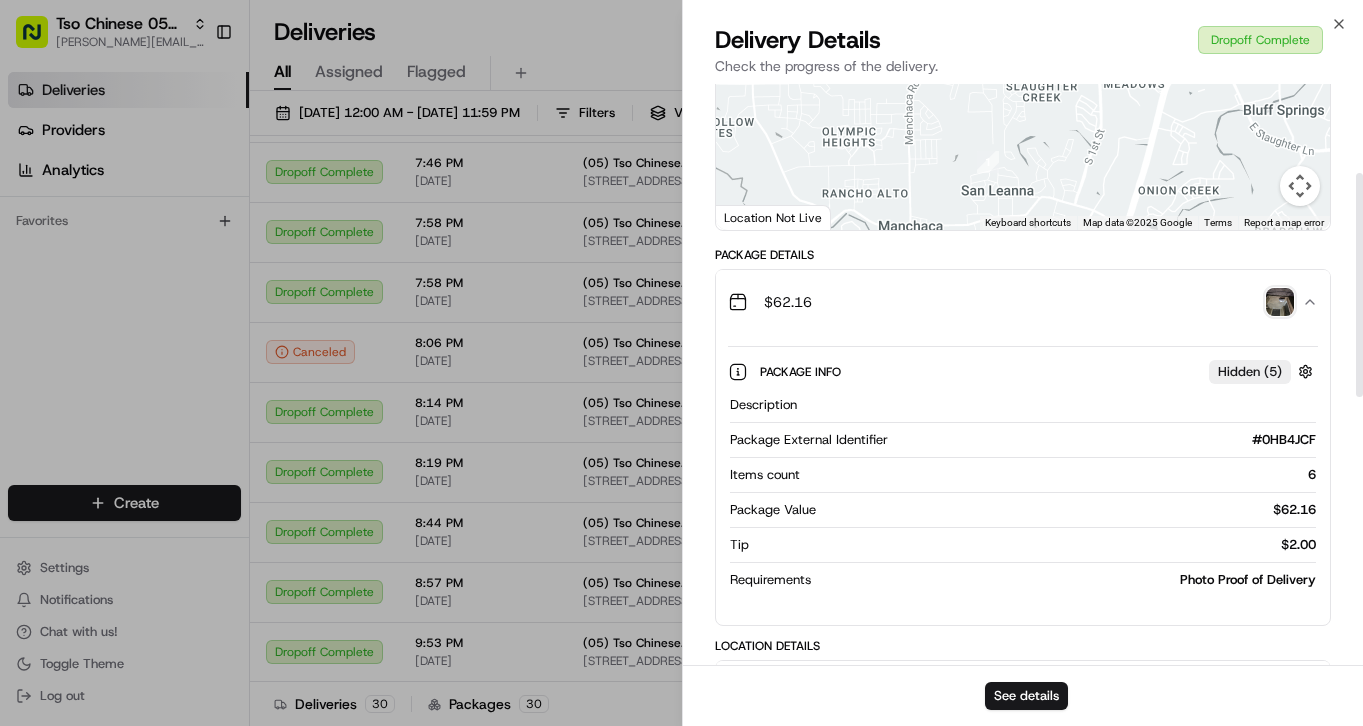 click at bounding box center [1280, 302] 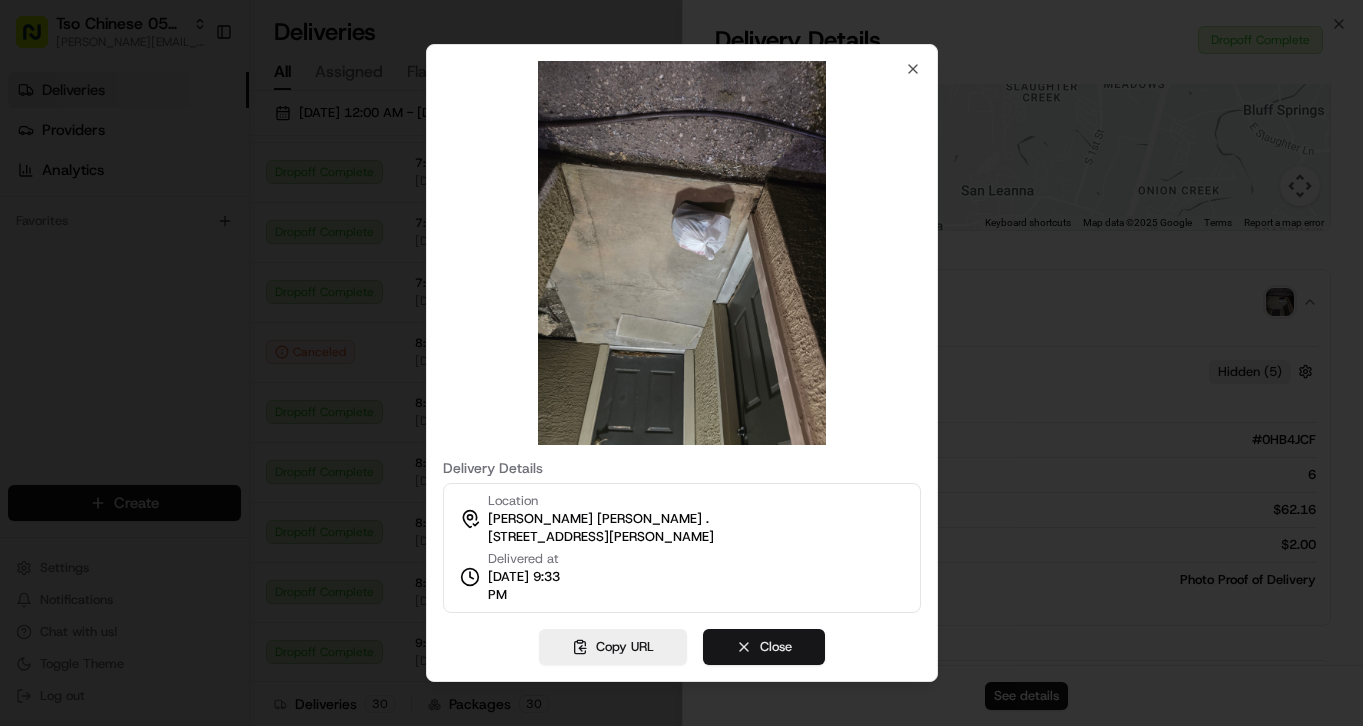 click on "Close" at bounding box center [764, 647] 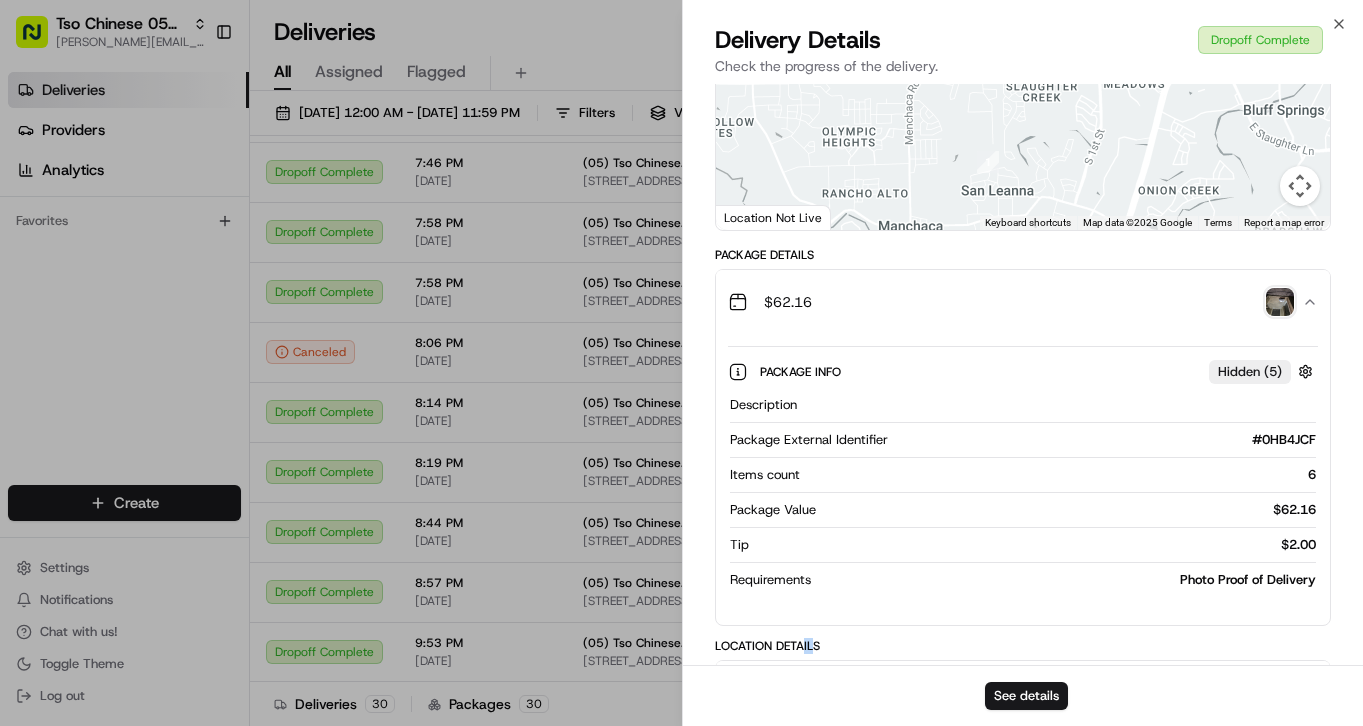 click on "Package Details $ 62.16 Package Info Hidden ( 5 ) Description Package External Identifier #0HB4JCF Items count 6 Package Value $ 62.16 Tip $ 2.00 Requirements Photo Proof of Delivery Location Details (05) Tso Chinese Takeout & Delivery Tso Chinese Menchaca Manager 05 1824 W Slaughter Ln, Ste 100, Austin, TX 78748, US 8:57 PM 07/11/2025 Naomi Stokes Naomi Stokes . 811 W Slaughter Ln, Austin, TX 78748, USA 9:27 PM 07/11/2025 Delivery Activity Add Event Created (Sent To Provider) Skipcart 07/11/2025 8:52 PM CDT Not Assigned Driver Skipcart 07/11/2025 8:52 PM CDT Assigned Driver Skipcart 07/11/2025 8:52 PM CDT Driver Updated Michel Mora Skipcart 07/11/2025 8:52 PM CDT Pickup Enroute Skipcart 07/11/2025 8:52 PM CDT Pickup Arrived Skipcart 07/11/2025 8:58 PM CDT Pickup Complete Skipcart 07/11/2025 9:02 PM CDT Dropoff Enroute Skipcart 07/11/2025 9:02 PM CDT Dropoff Arrived Skipcart 07/11/2025 9:25 PM CDT Dropoff Complete Skipcart 07/11/2025 9:33 PM CDT" at bounding box center (1023, 798) 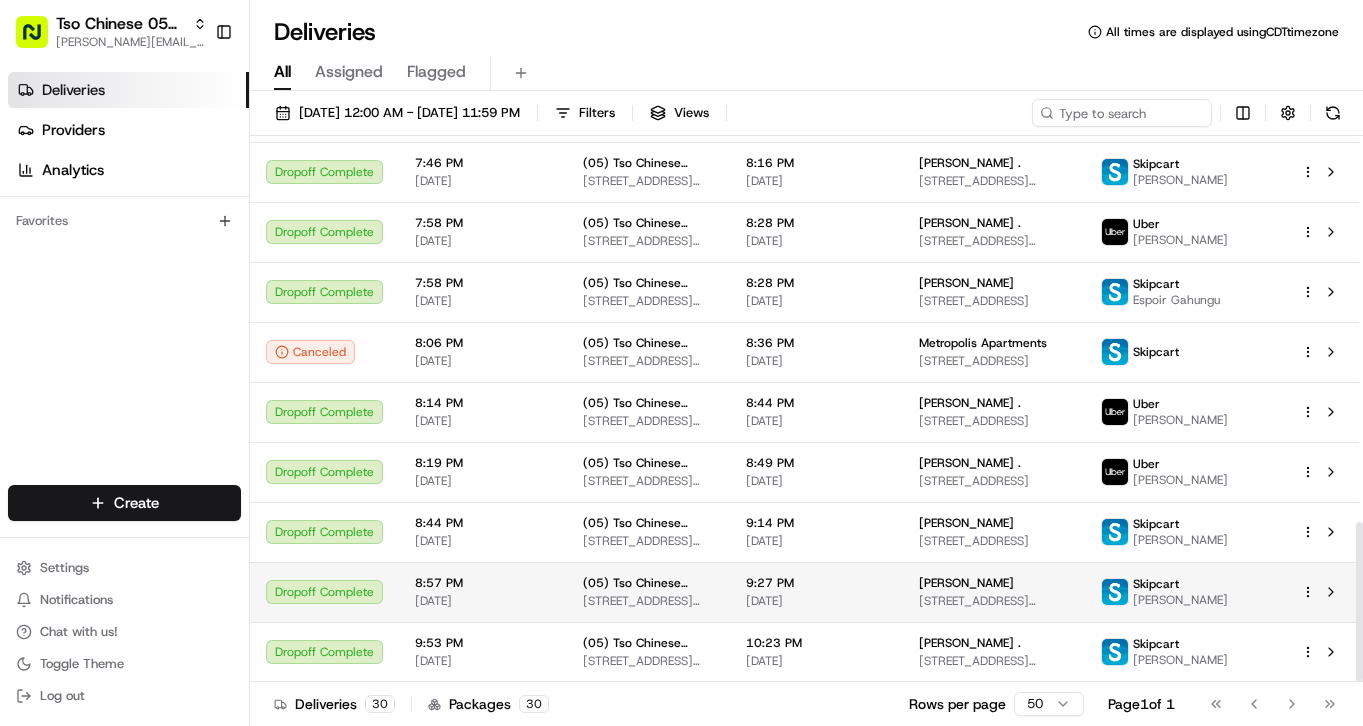 click on "9:27 PM" at bounding box center [816, 583] 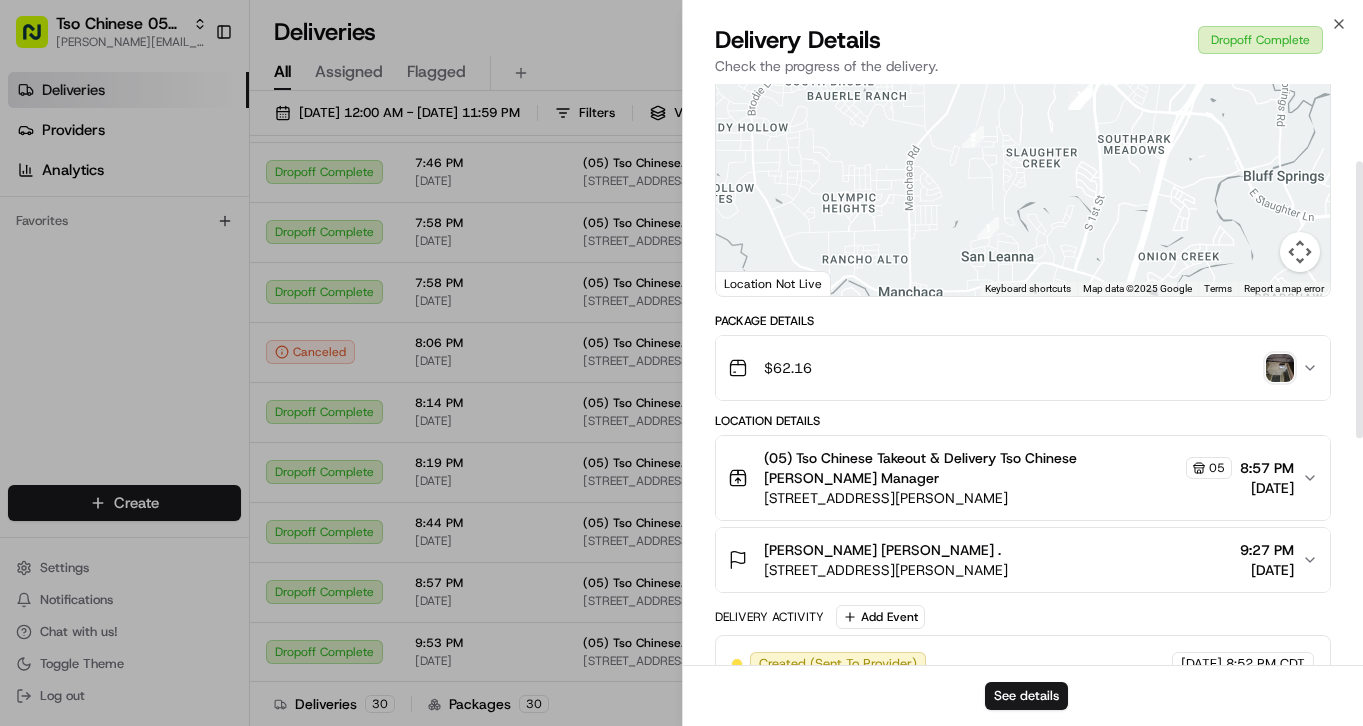 scroll, scrollTop: 166, scrollLeft: 0, axis: vertical 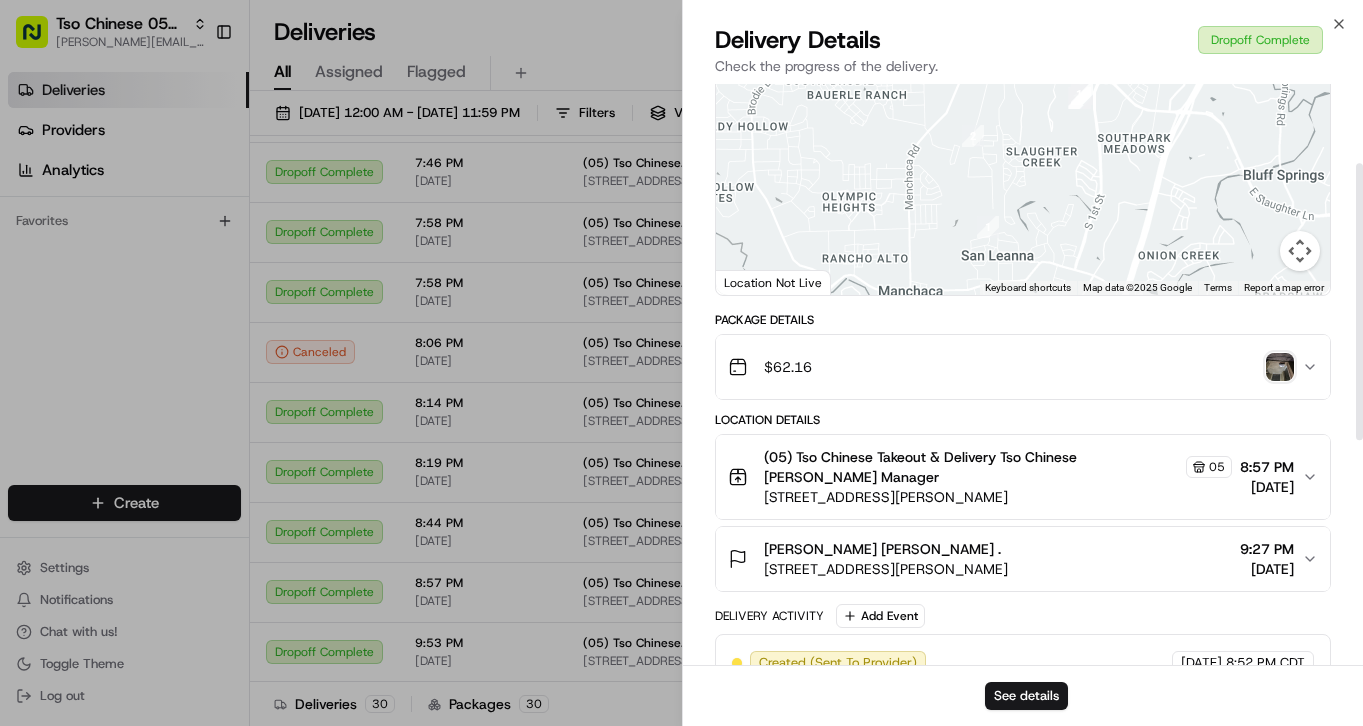 click on "$ 62.16" at bounding box center [1015, 367] 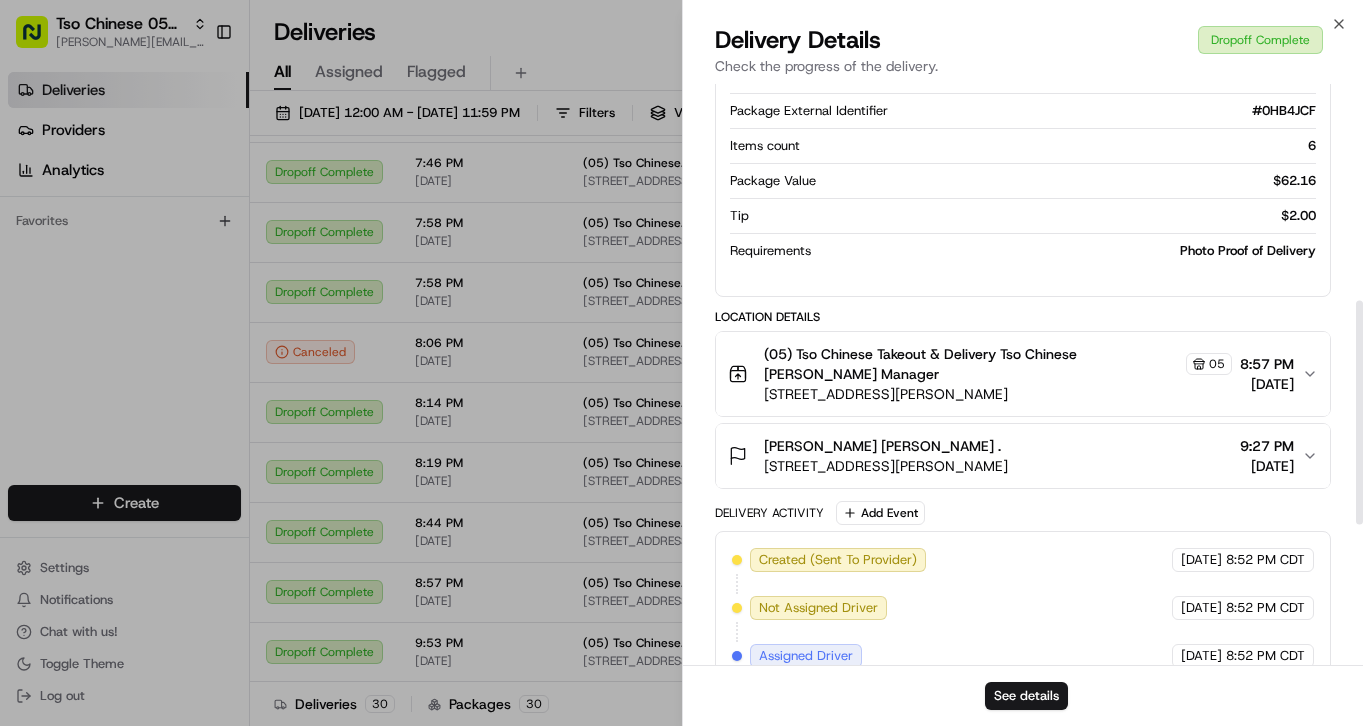 scroll, scrollTop: 562, scrollLeft: 0, axis: vertical 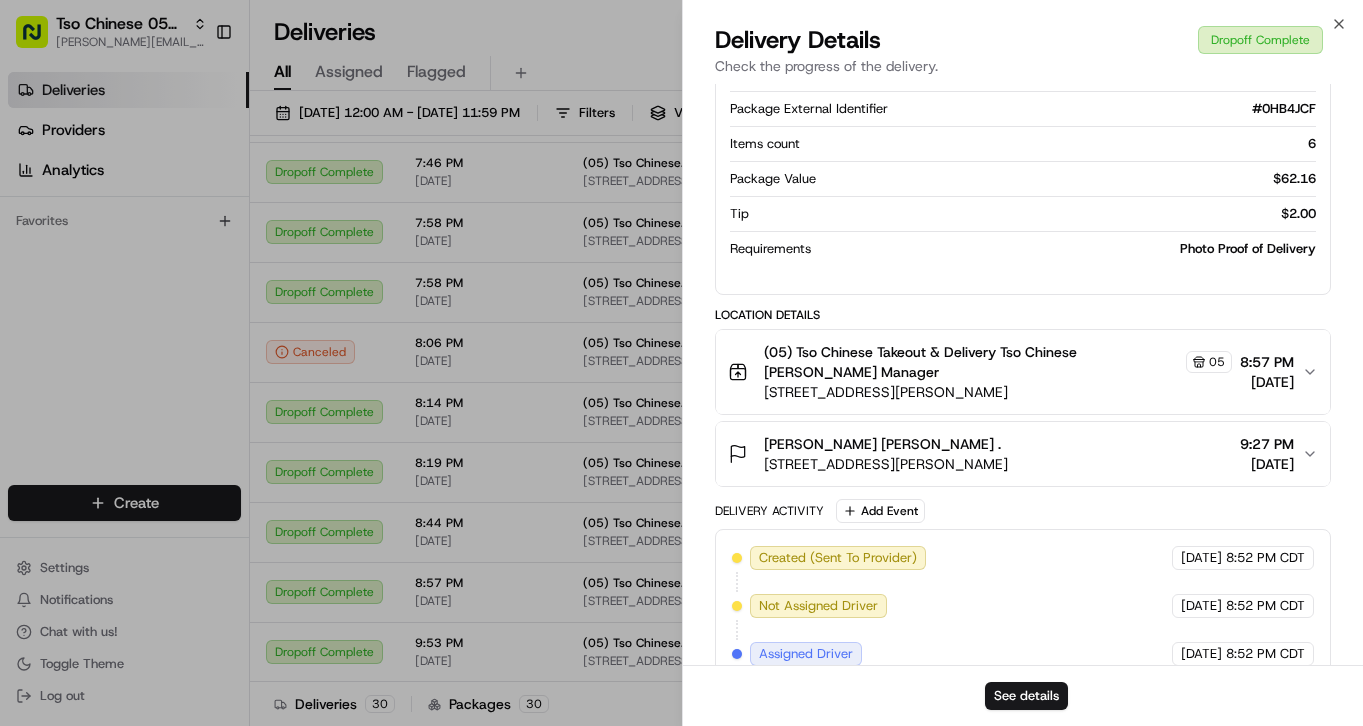 click on "8:57 PM" at bounding box center [1267, 362] 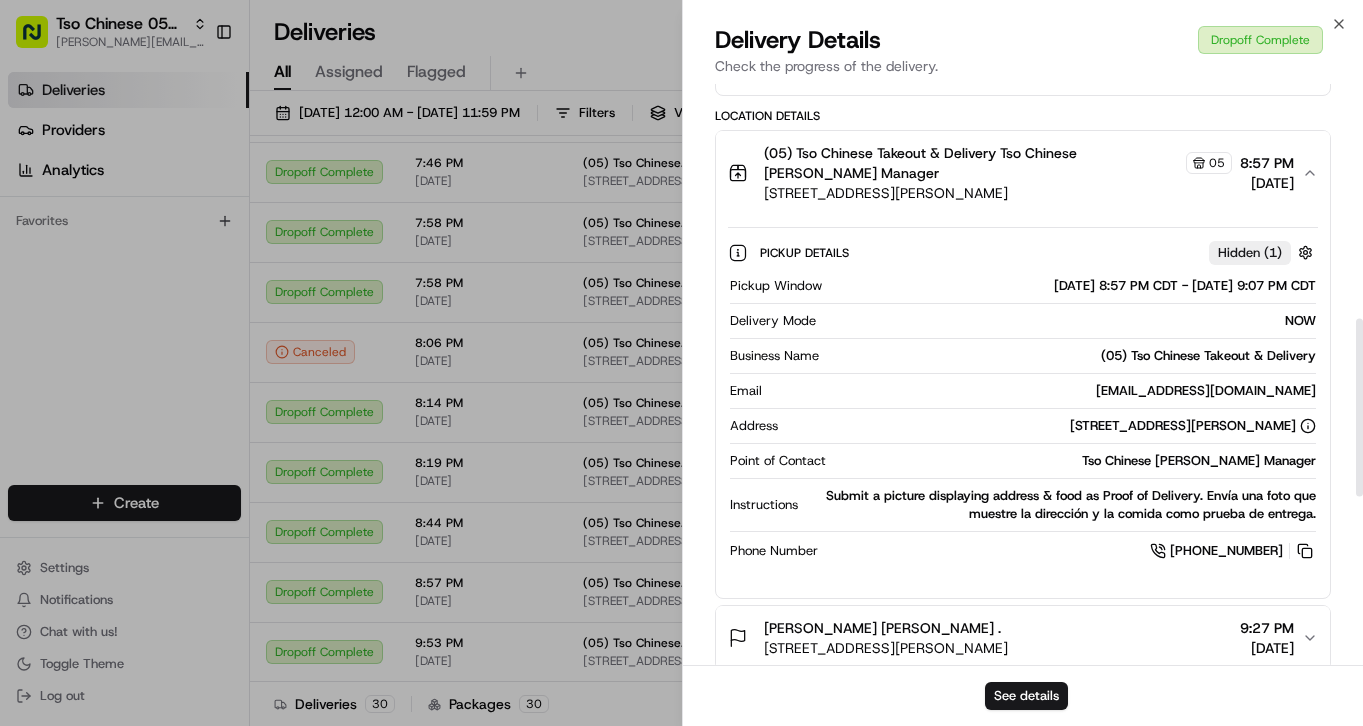 scroll, scrollTop: 764, scrollLeft: 0, axis: vertical 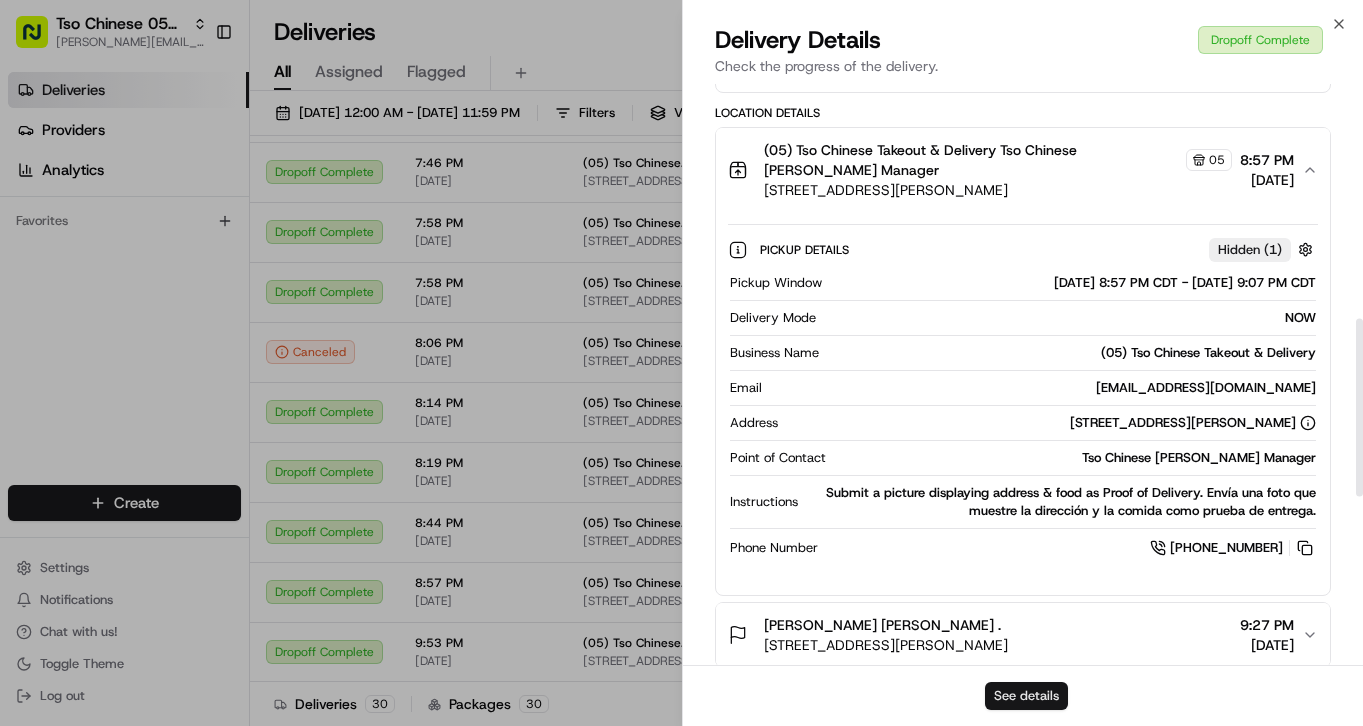 click on "See details" at bounding box center (1026, 696) 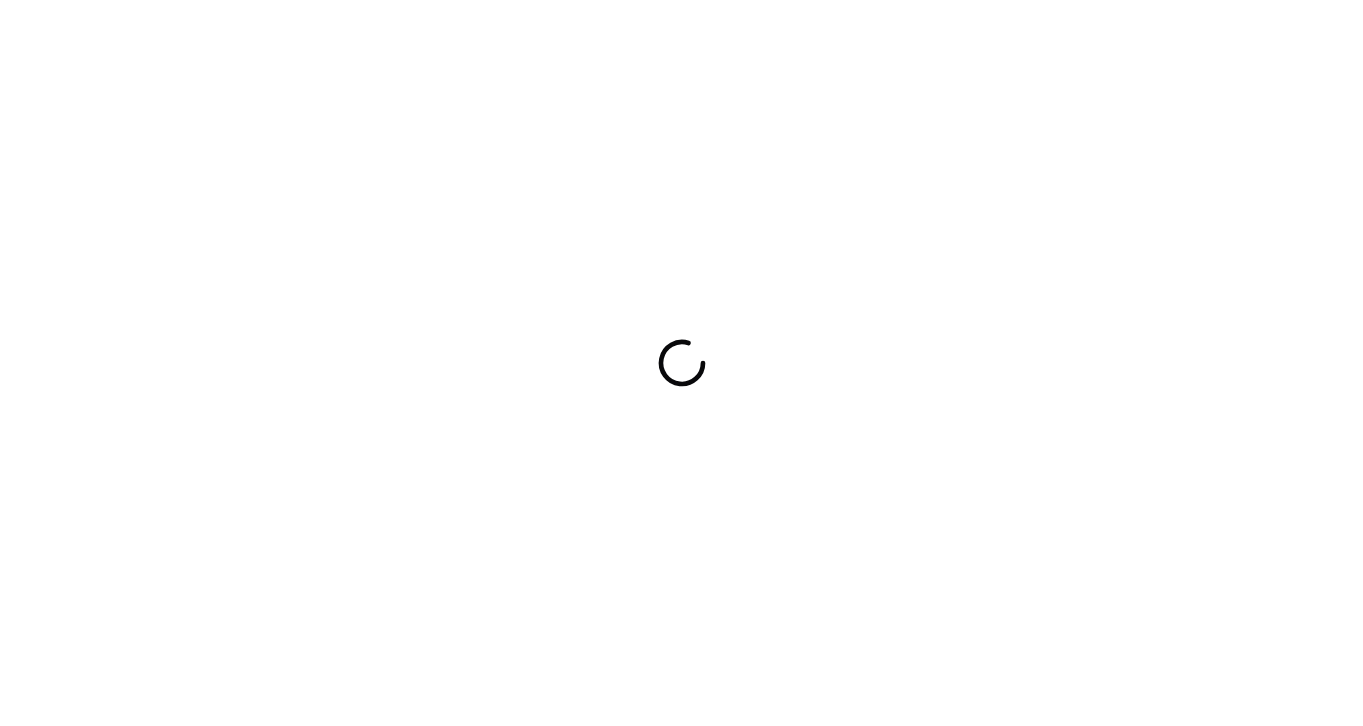 scroll, scrollTop: 0, scrollLeft: 0, axis: both 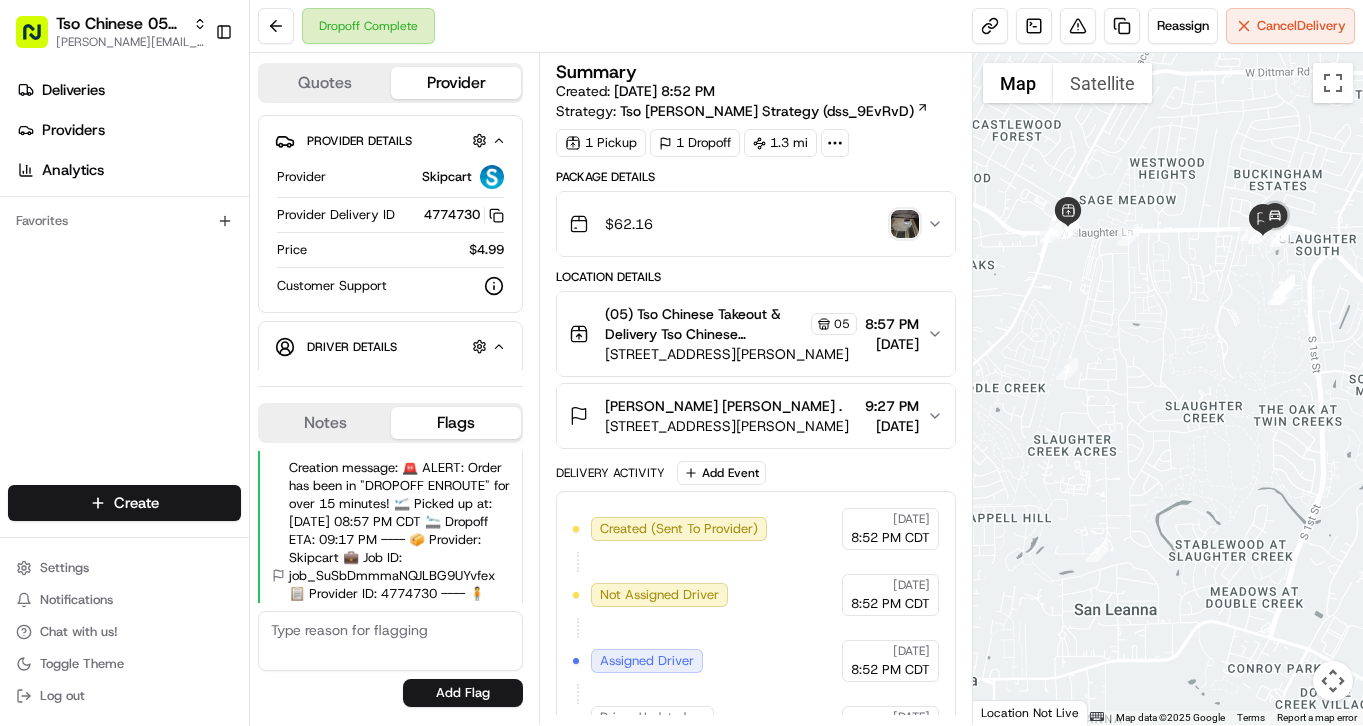click on "$ 62.16" at bounding box center (756, 224) 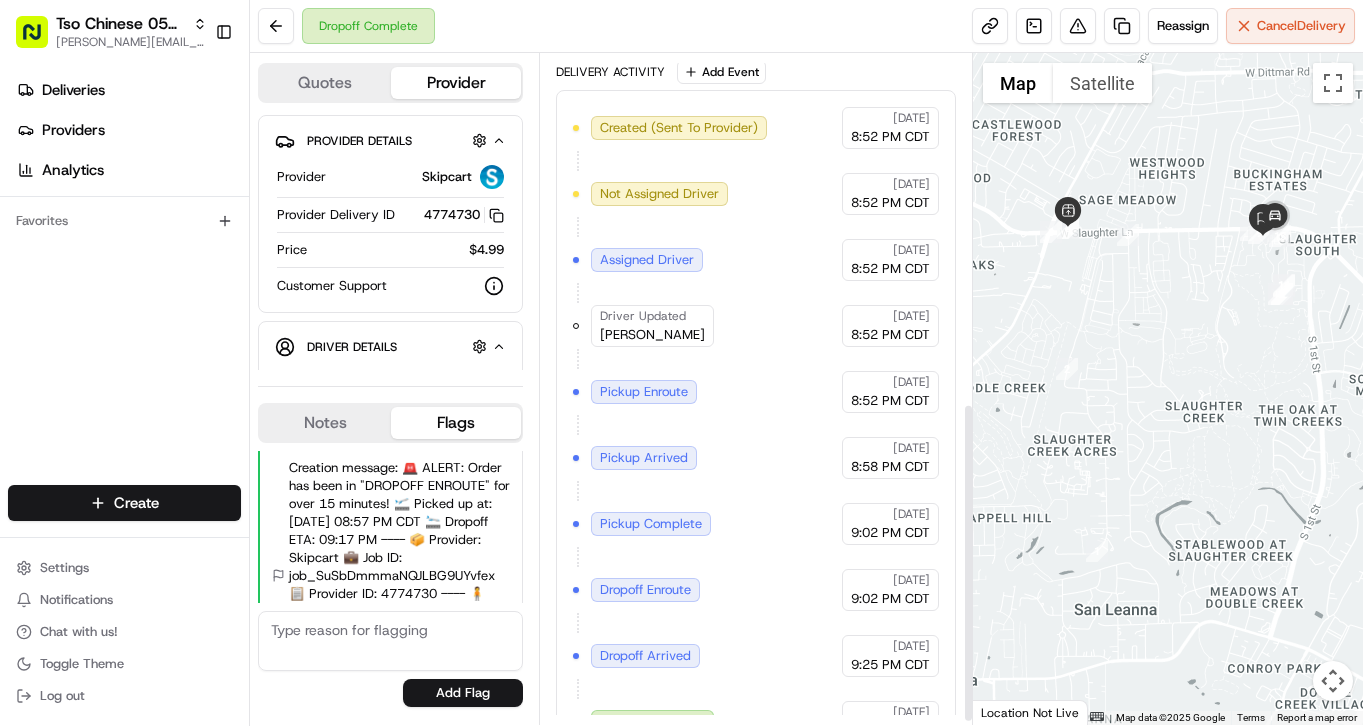 scroll, scrollTop: 737, scrollLeft: 0, axis: vertical 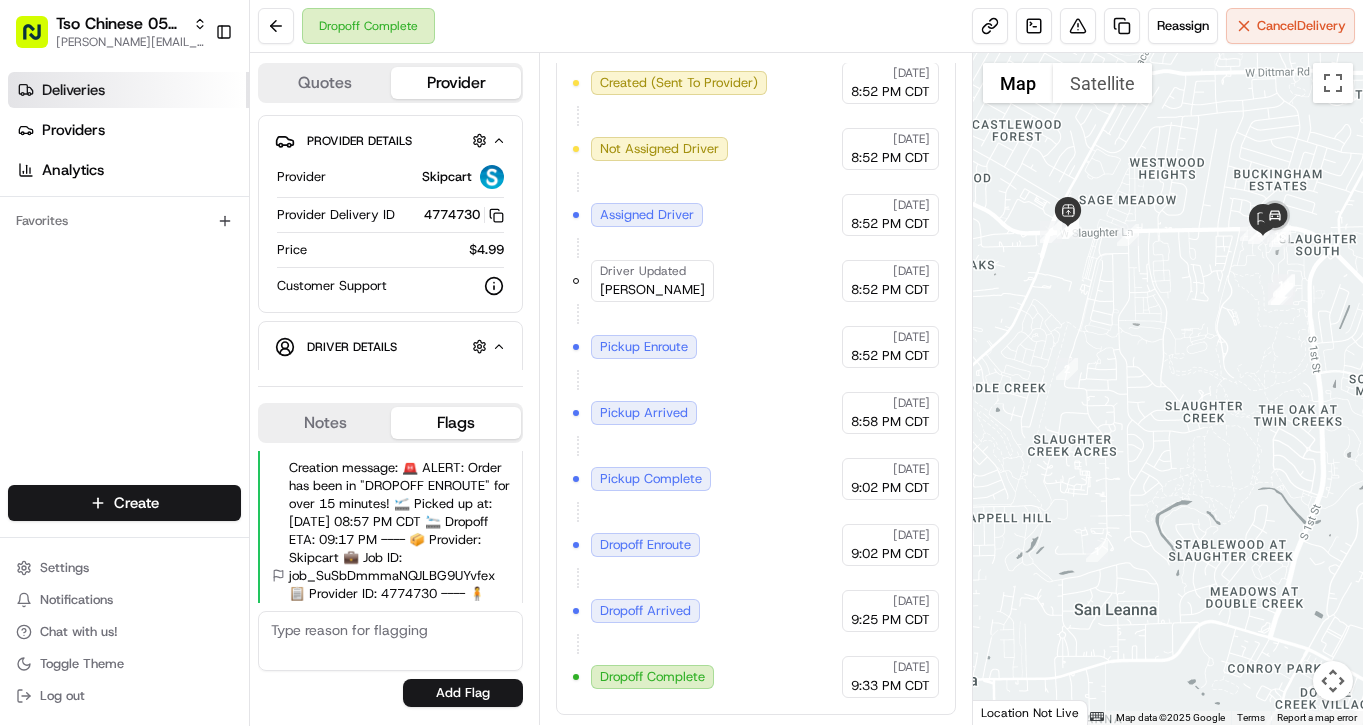click on "Deliveries" at bounding box center (128, 90) 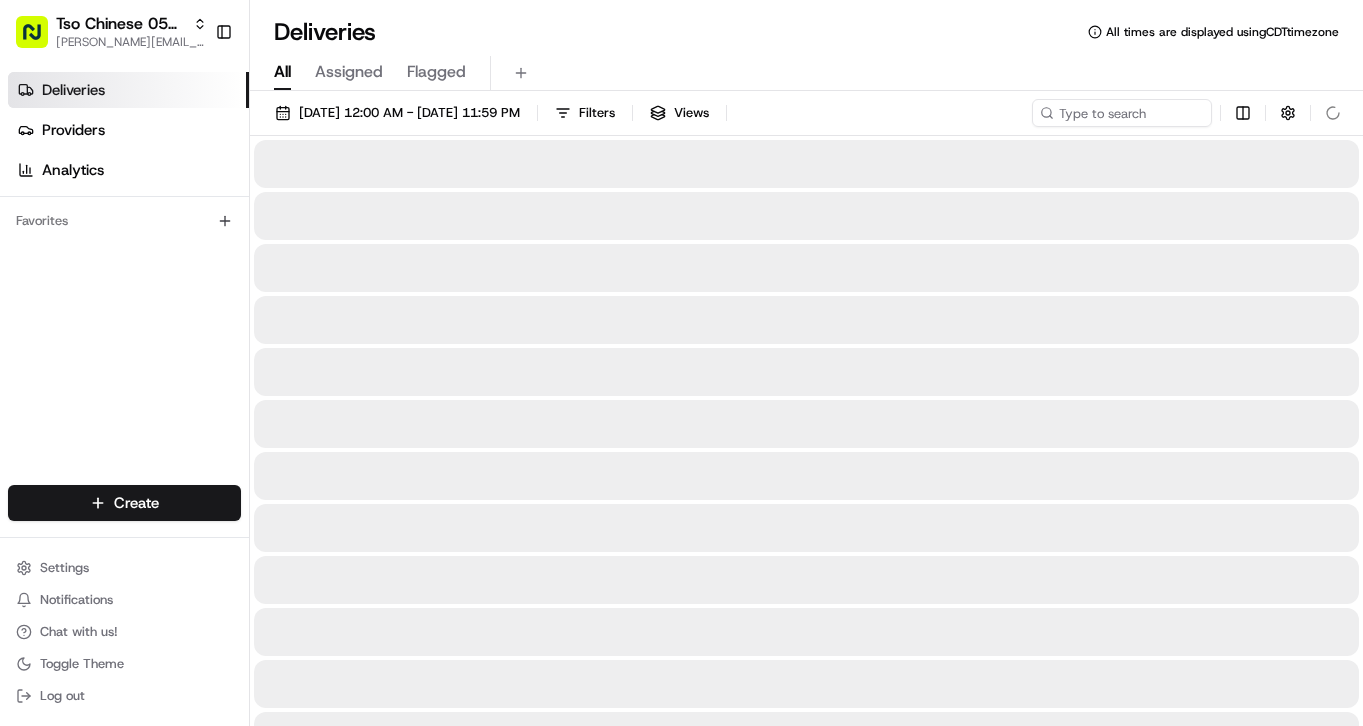 click on "Deliveries" at bounding box center (128, 90) 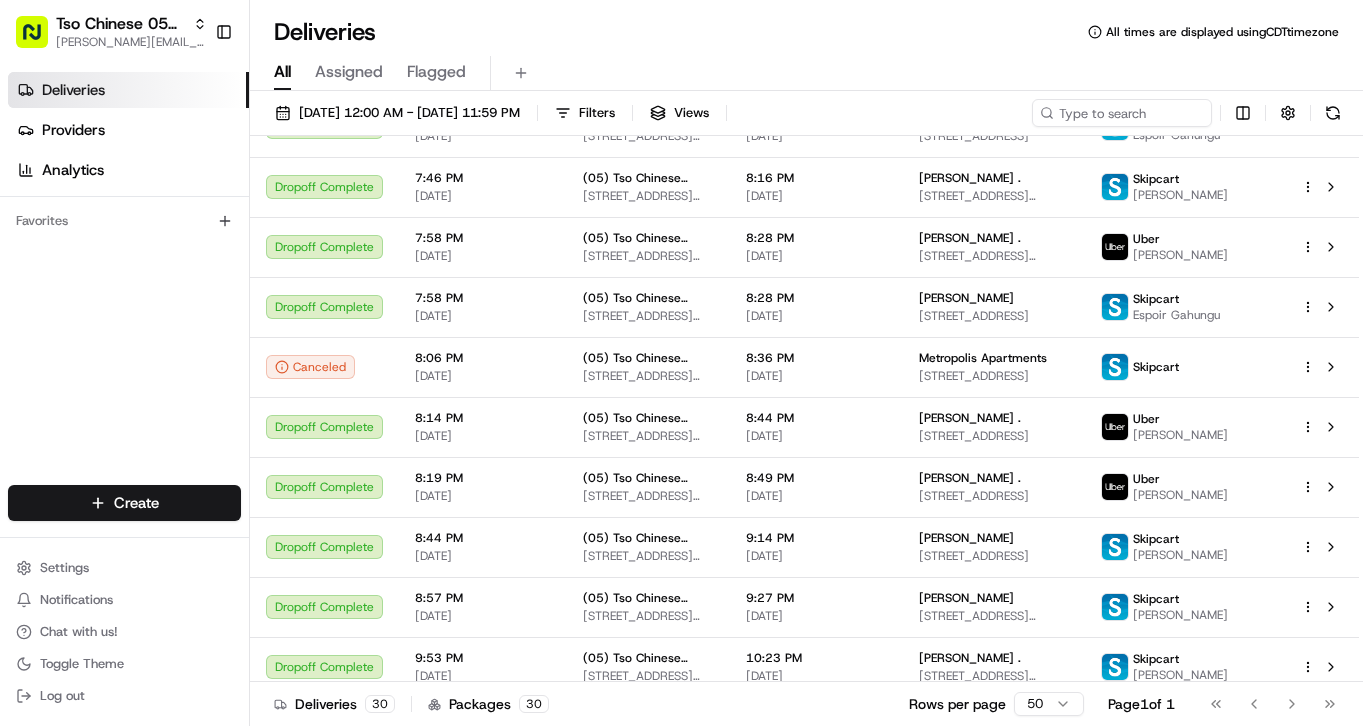 scroll, scrollTop: 1318, scrollLeft: 0, axis: vertical 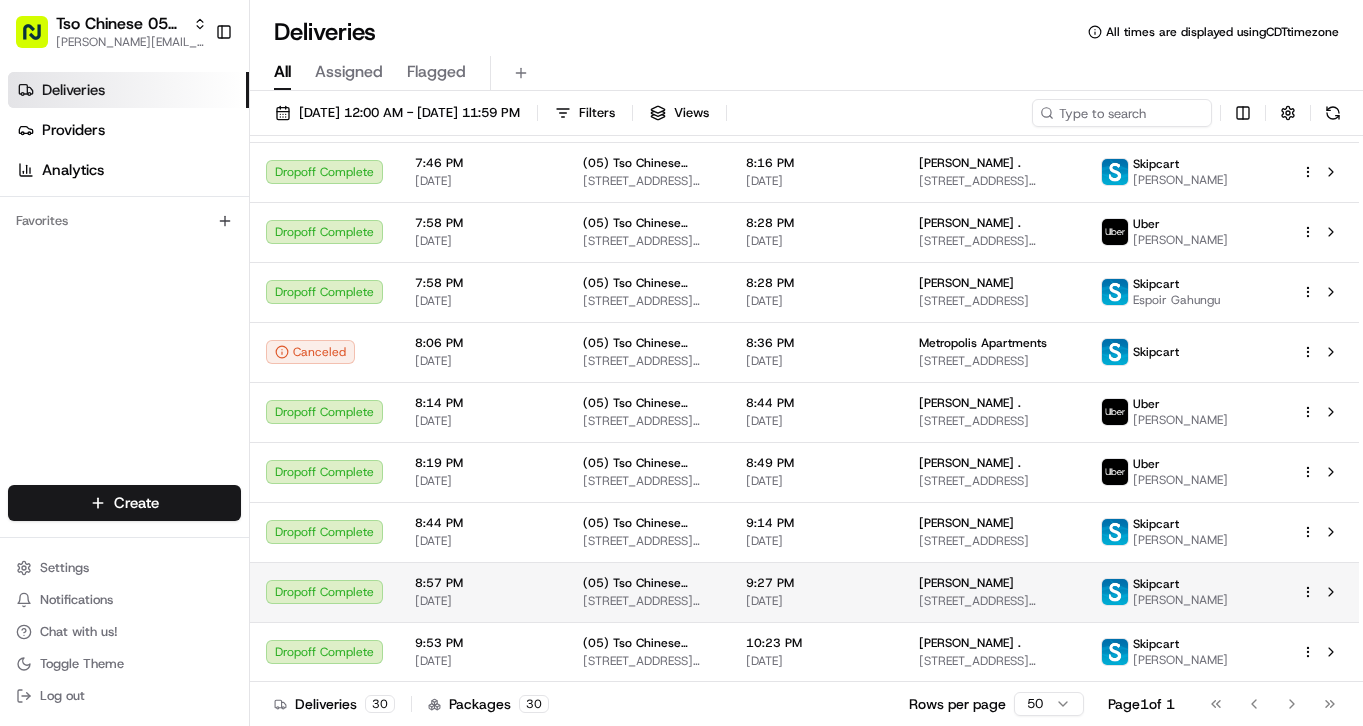 click on "Tso Chinese 05 Menchaca [EMAIL_ADDRESS][DOMAIN_NAME] Toggle Sidebar Deliveries Providers Analytics Favorites Main Menu Members & Organization Organization Users Roles Preferences Customization Tracking Orchestration Automations Dispatch Strategy Locations Pickup Locations Dropoff Locations Billing Billing Refund Requests Integrations Notification Triggers Webhooks API Keys Request Logs Create Settings Notifications Chat with us! Toggle Theme Log out Deliveries All times are displayed using  CDT  timezone All Assigned Flagged [DATE] 12:00 AM - [DATE] 11:59 PM Filters Views Status Original Pickup Time Pickup Location Original Dropoff Time Dropoff Location Provider Action Dropoff Complete 11:36 AM [DATE] (05) Tso Chinese Takeout & Delivery [STREET_ADDRESS][PERSON_NAME] 12:06 PM [DATE] [PERSON_NAME] . [STREET_ADDRESS] Skipcart [PERSON_NAME] Dropoff Complete 11:37 AM [DATE] (05) Tso Chinese Takeout & Delivery 12:07 PM [DATE] Skipcart Uber" at bounding box center [681, 363] 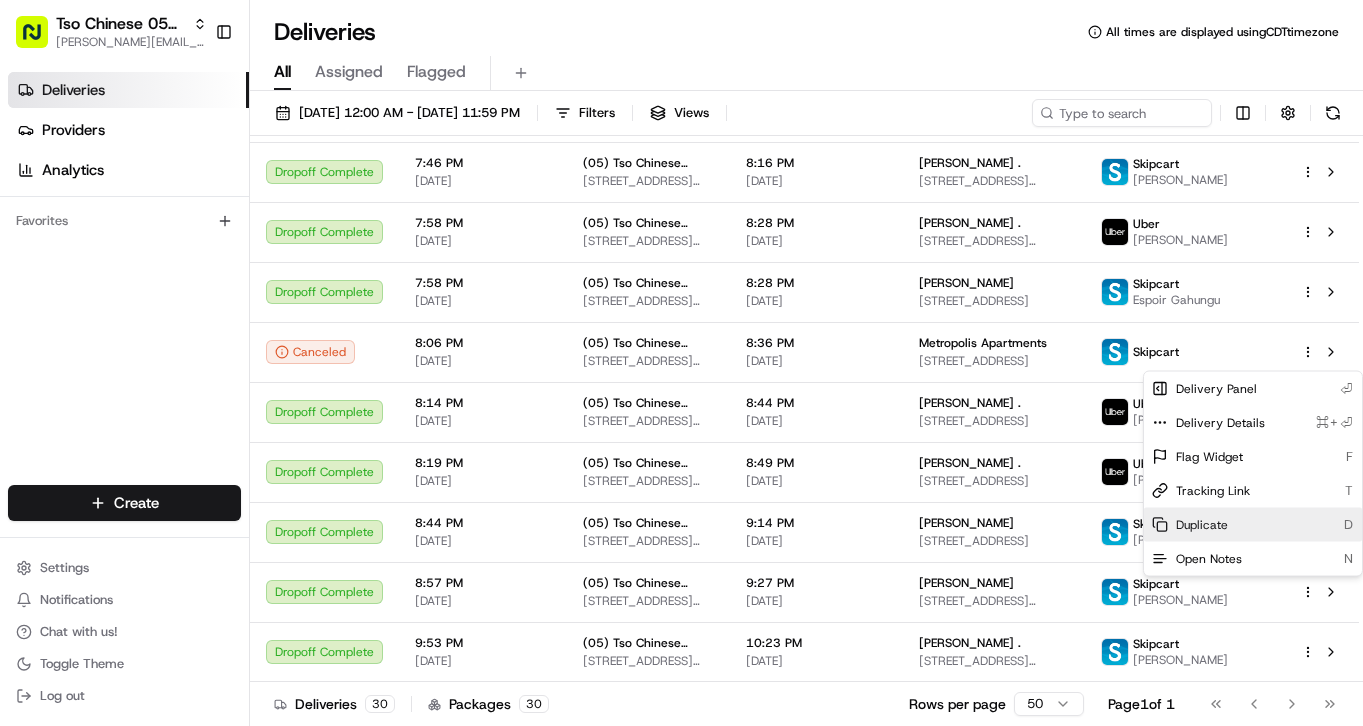 click on "Duplicate D" at bounding box center (1253, 525) 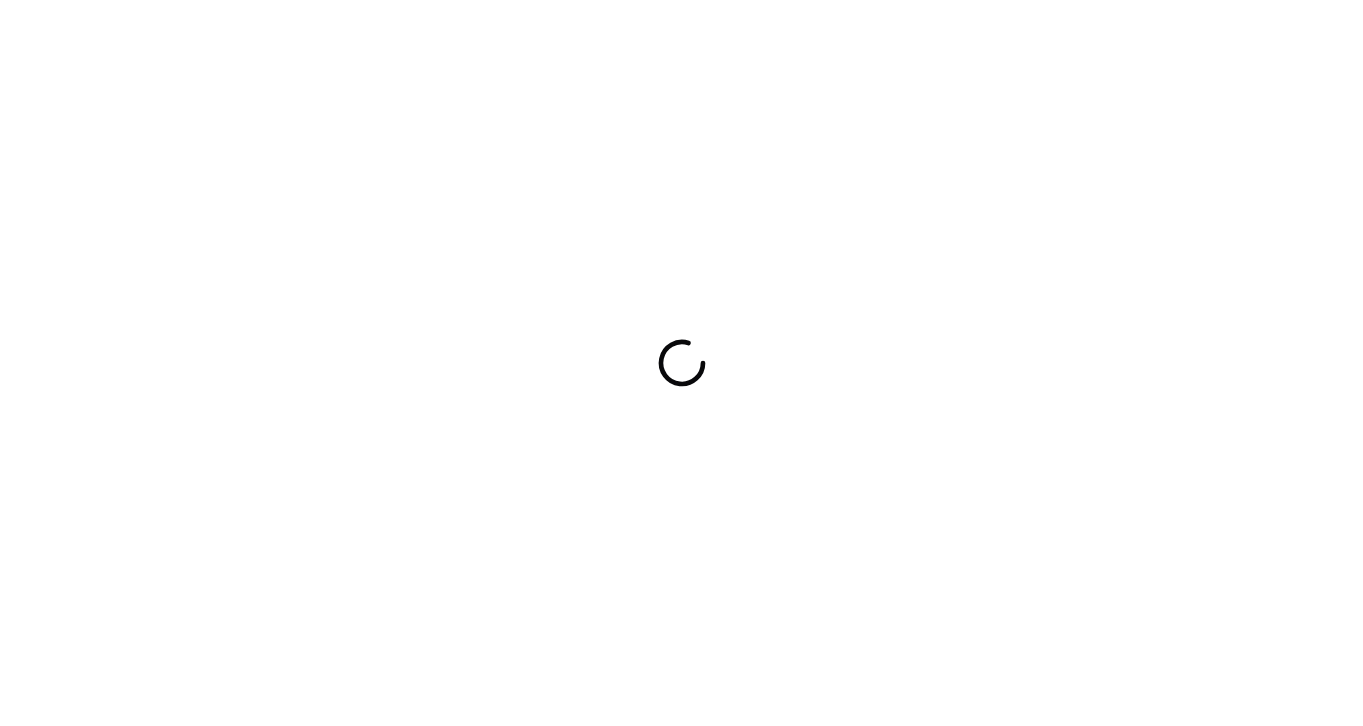 scroll, scrollTop: 0, scrollLeft: 0, axis: both 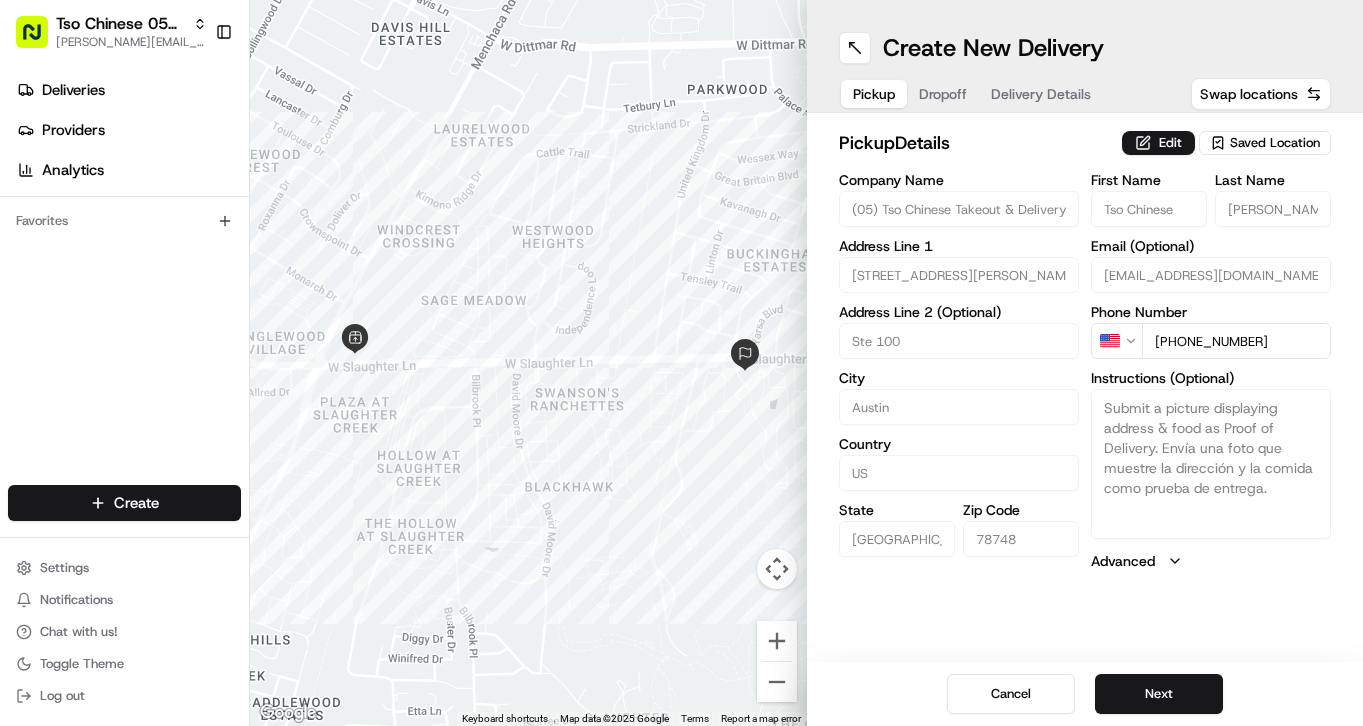 click on "Dropoff" at bounding box center [943, 94] 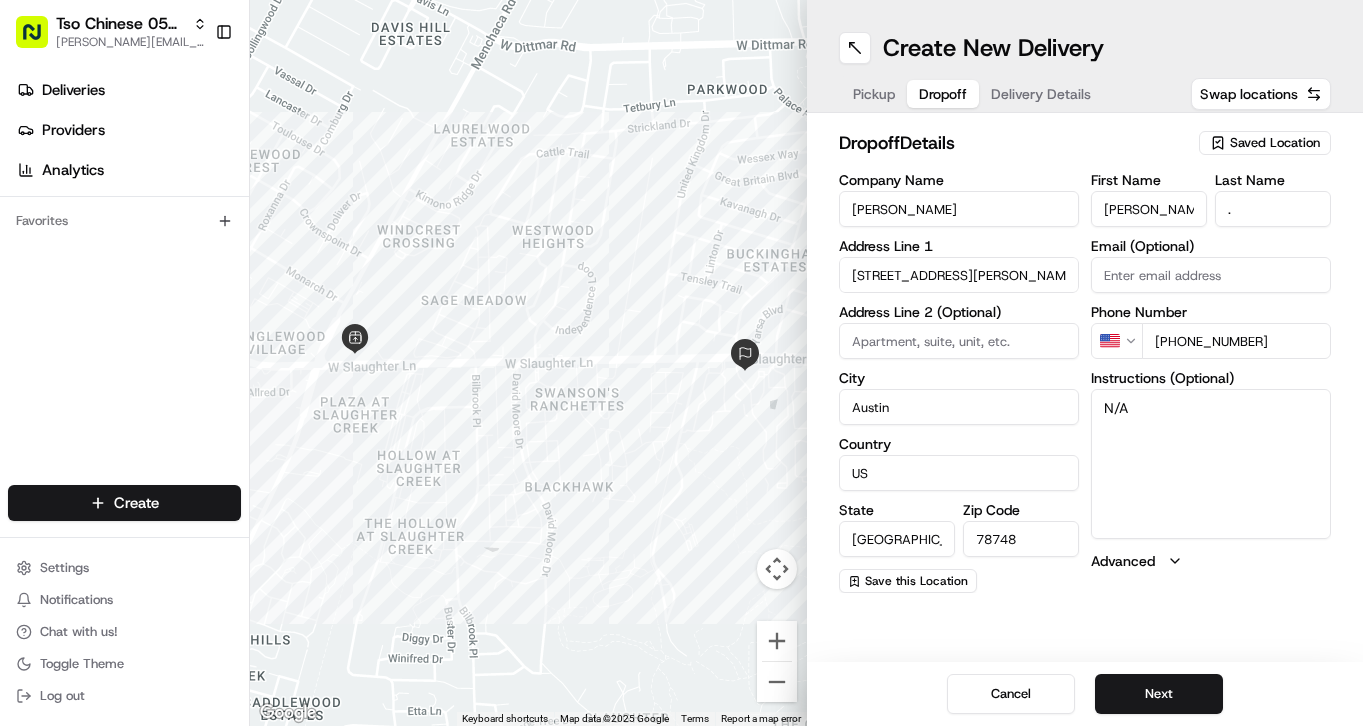 scroll, scrollTop: 0, scrollLeft: 0, axis: both 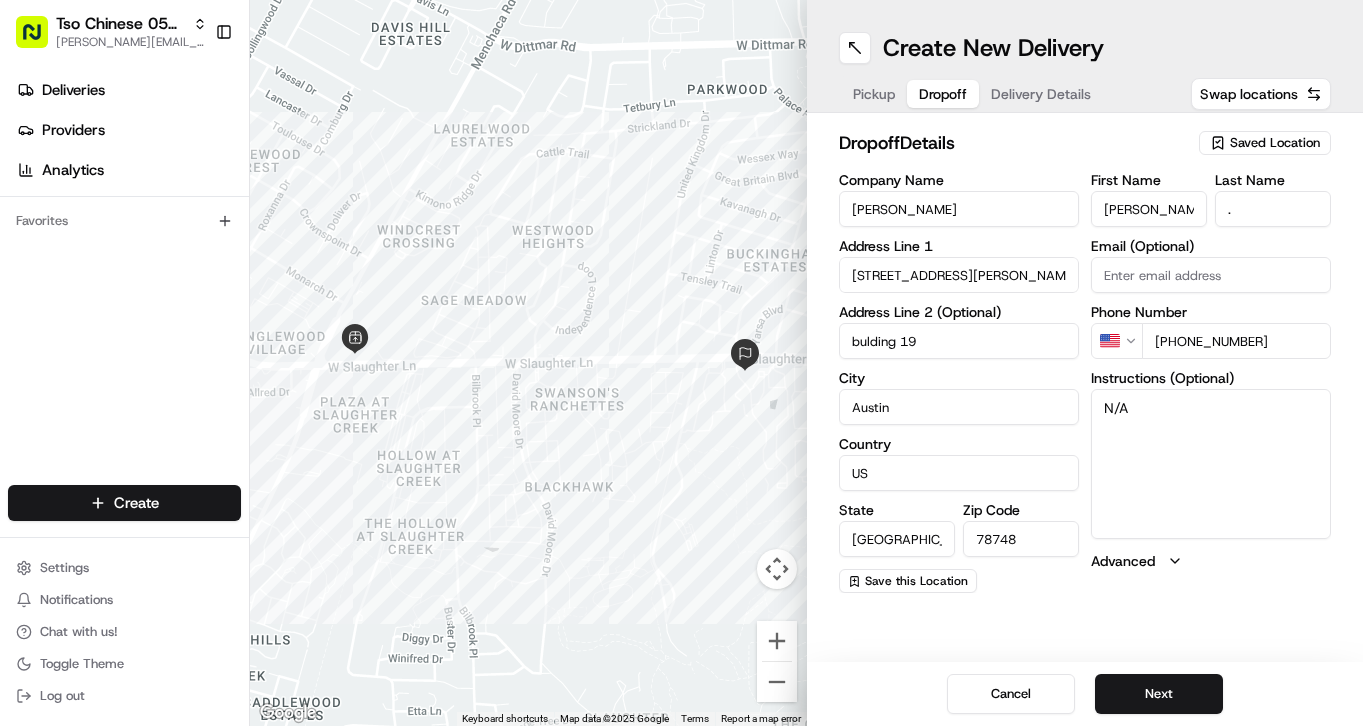 click on "bulding 19" at bounding box center [959, 341] 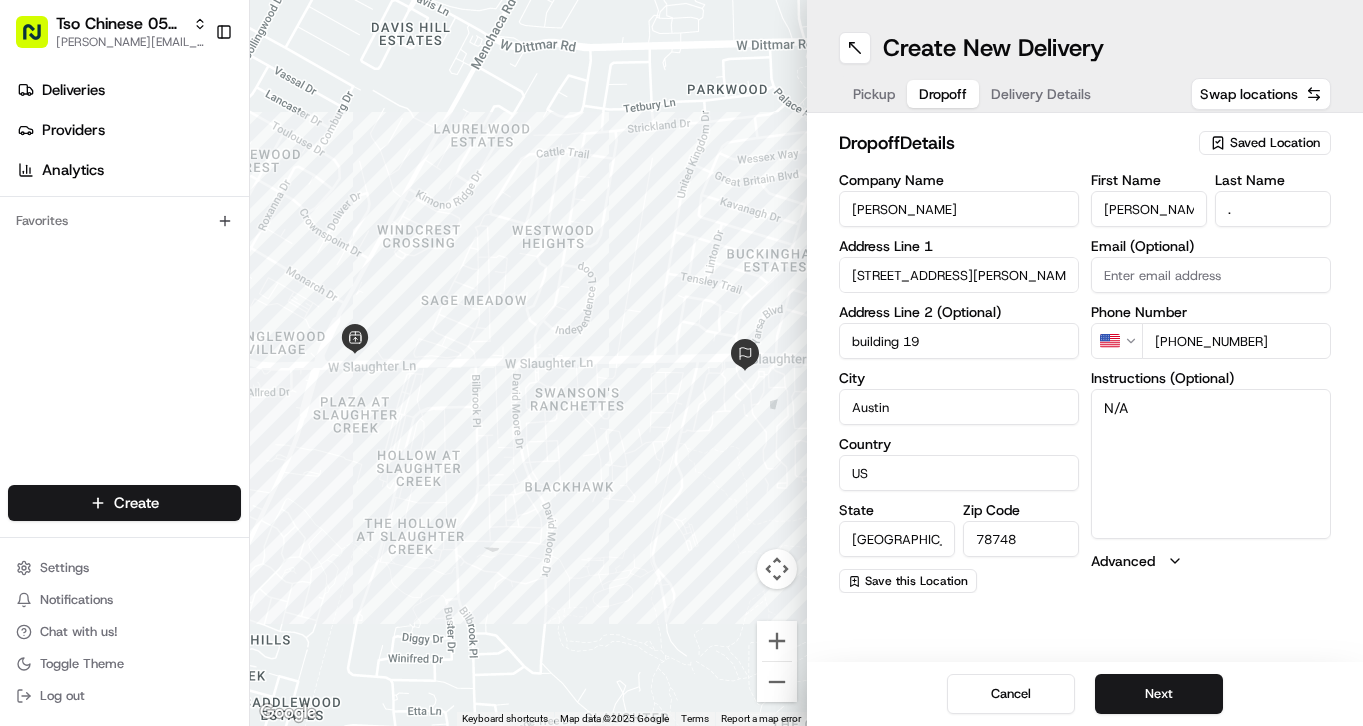 click on "building 19" at bounding box center [959, 341] 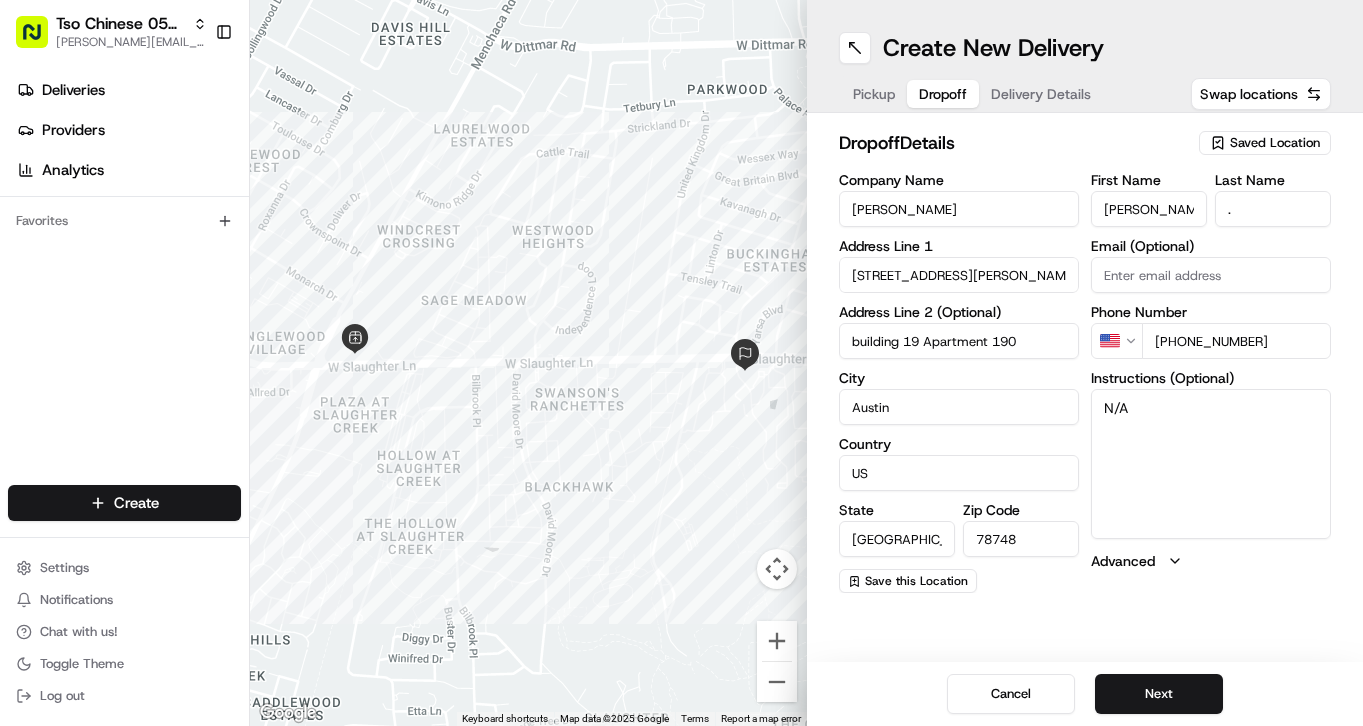 type on "building 19 Apartment 1902" 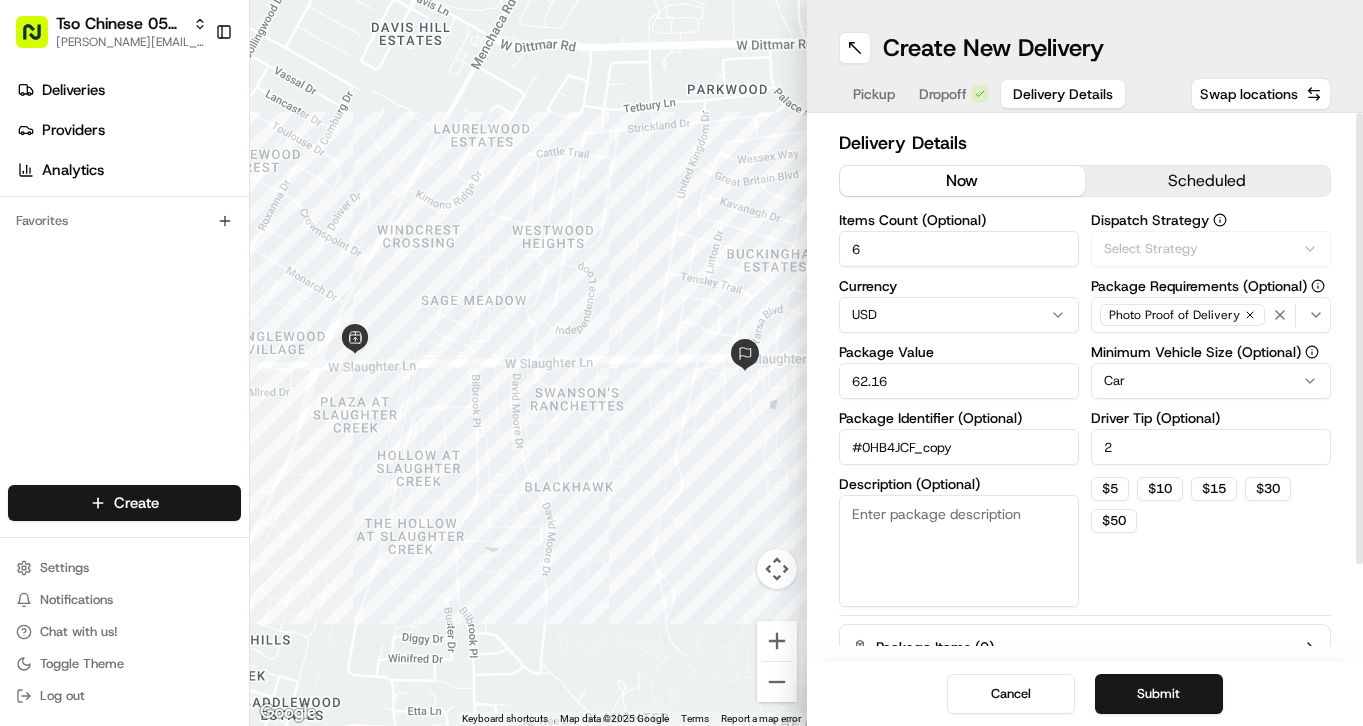 click on "Delivery Details" at bounding box center [1063, 94] 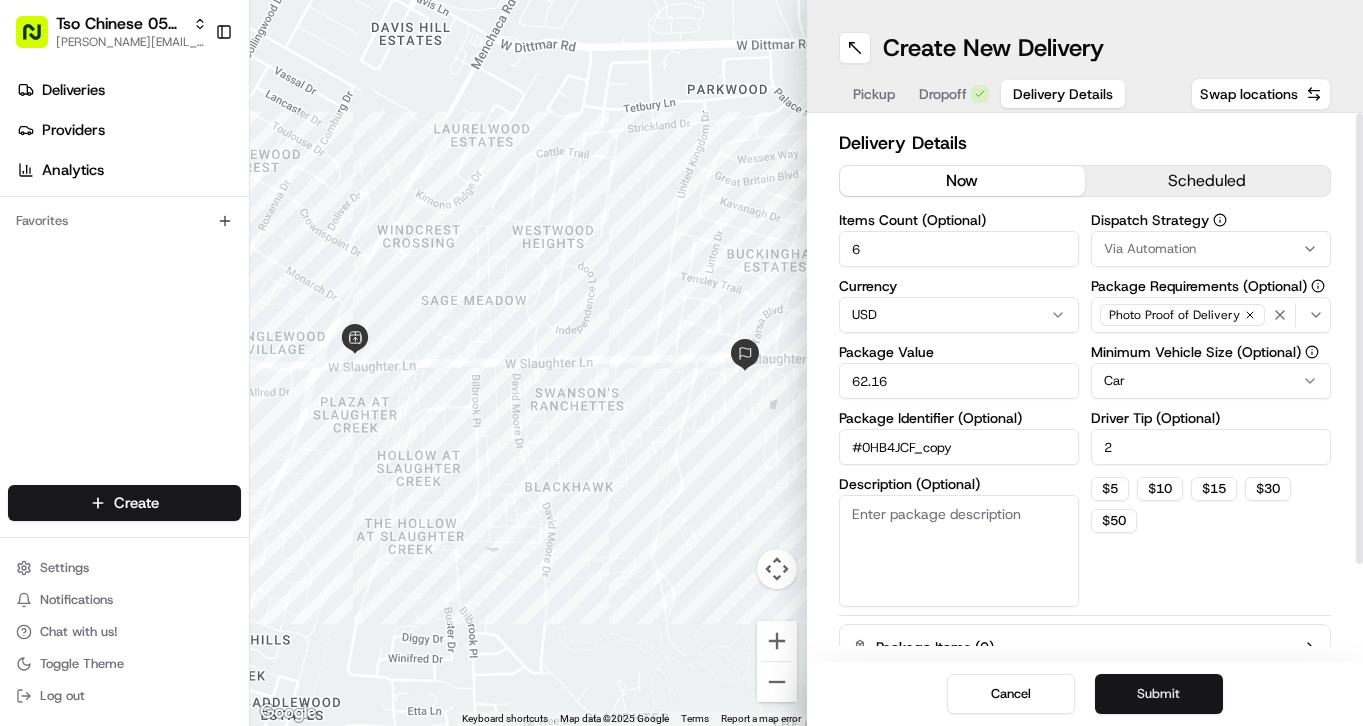 click on "Submit" at bounding box center [1159, 694] 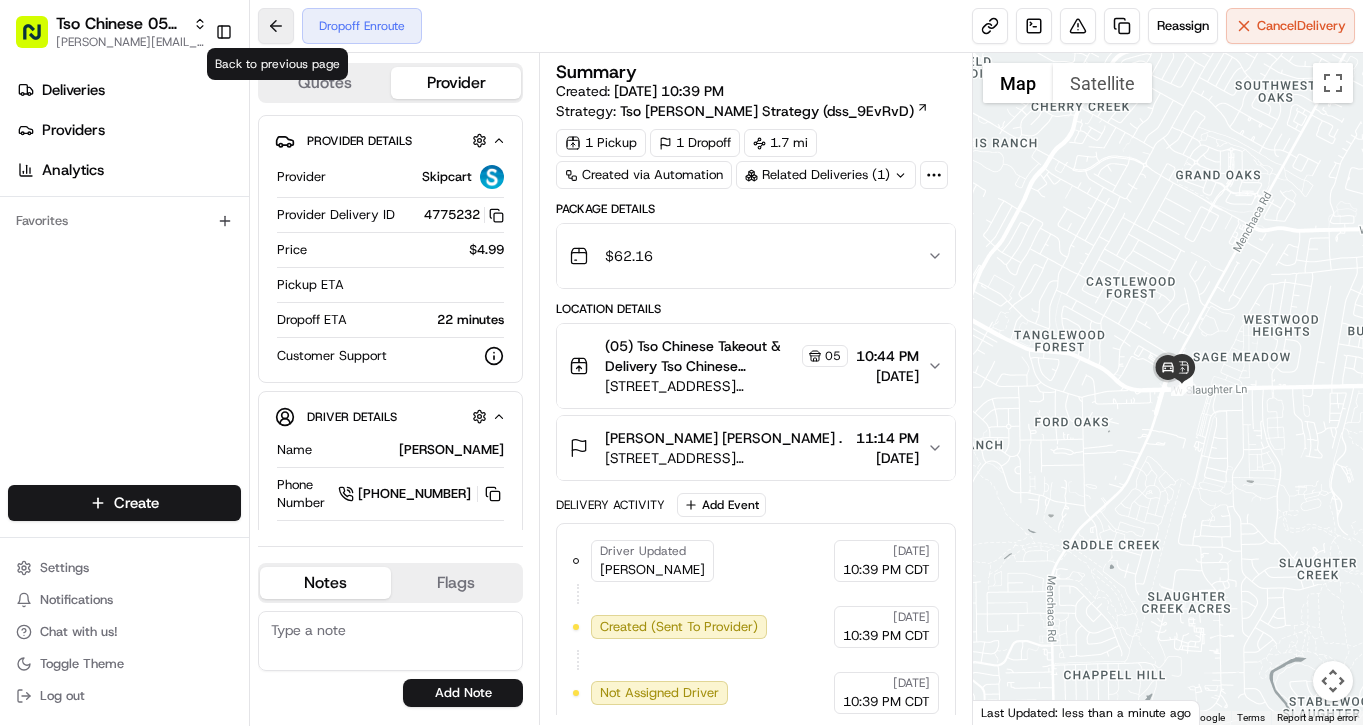 click at bounding box center (276, 26) 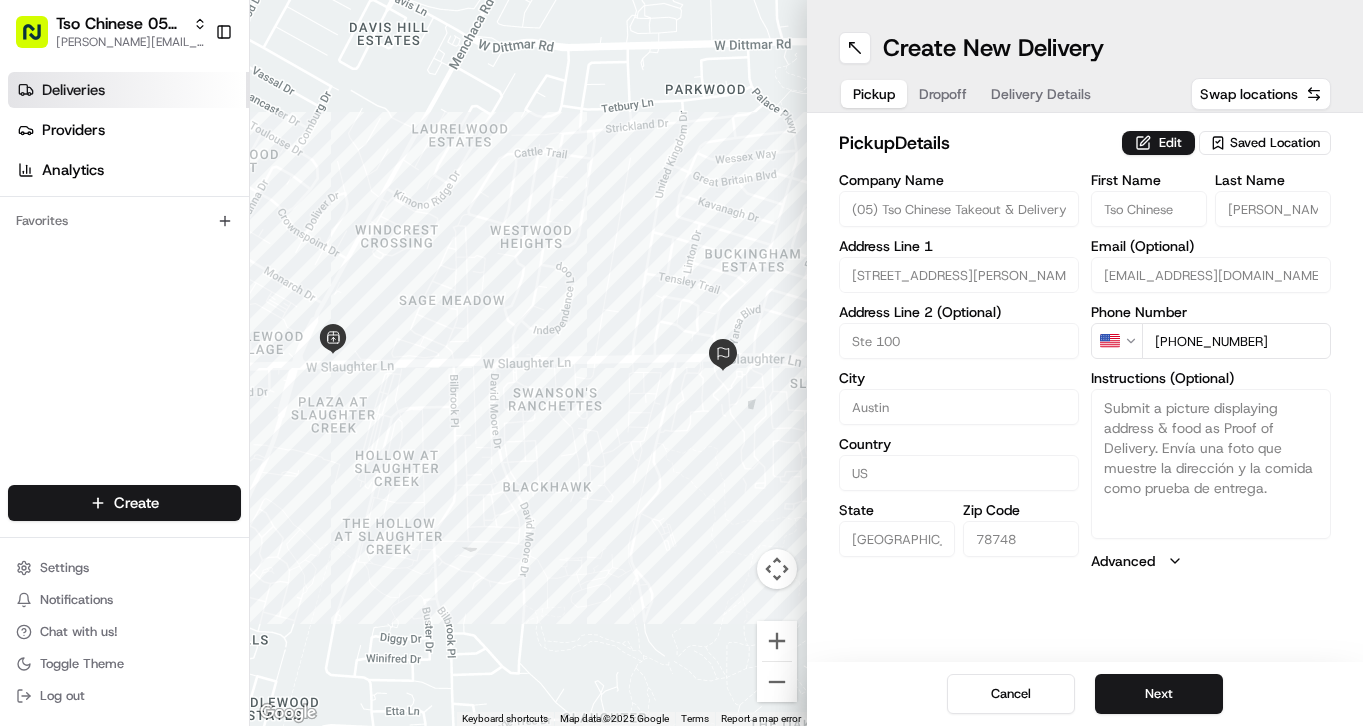click on "Deliveries" at bounding box center [128, 90] 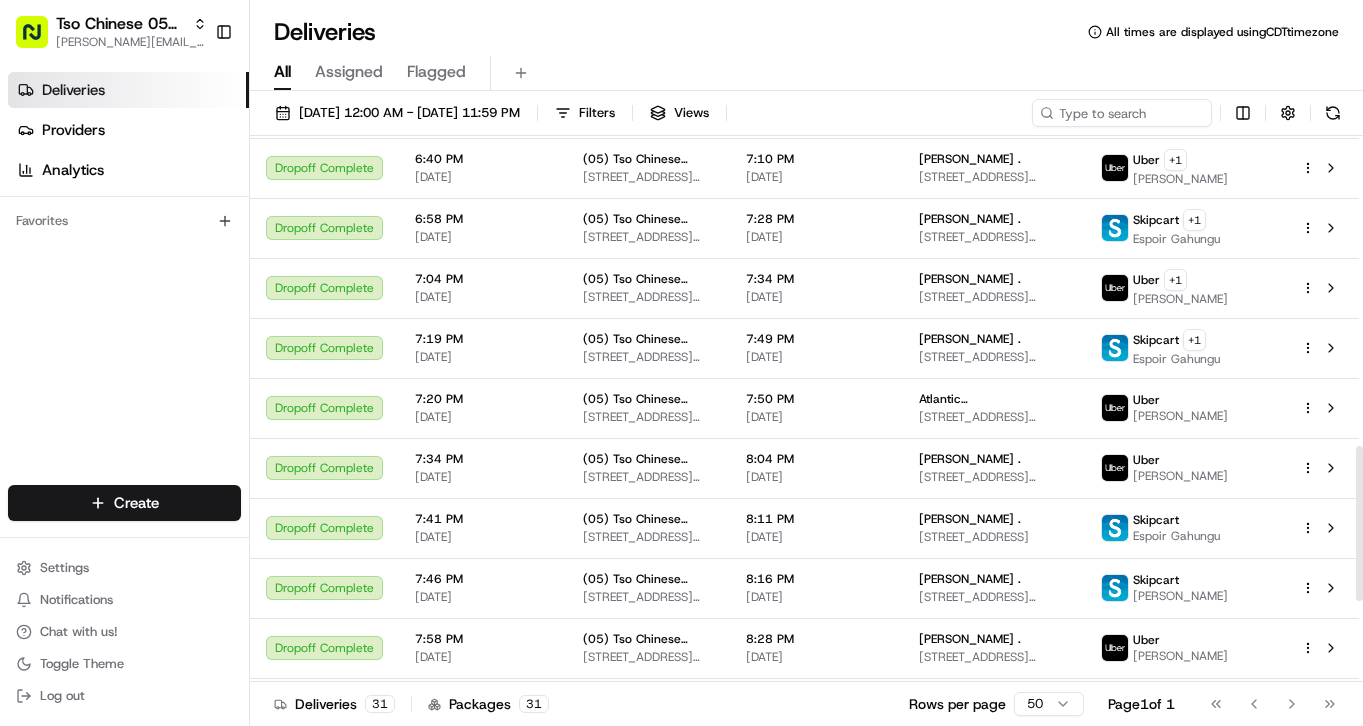 scroll, scrollTop: 1379, scrollLeft: 0, axis: vertical 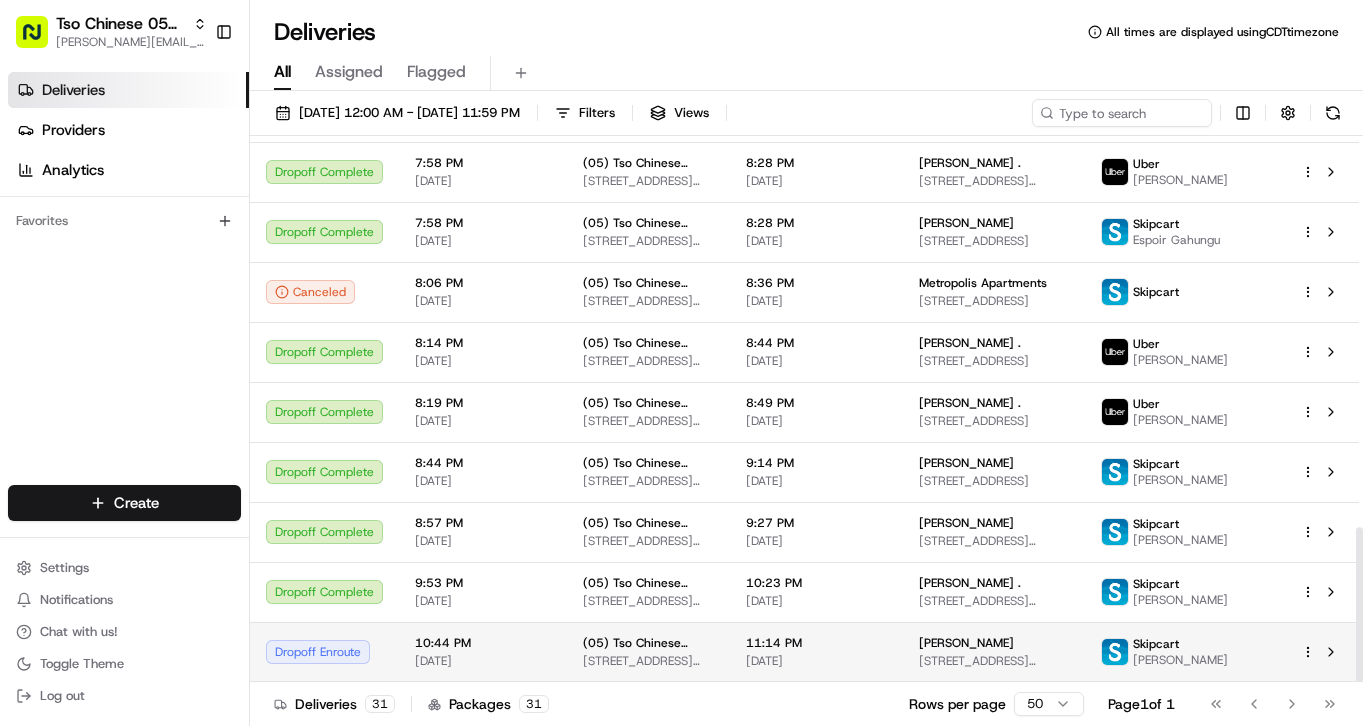 click on "(05) Tso Chinese Takeout & Delivery" at bounding box center (648, 643) 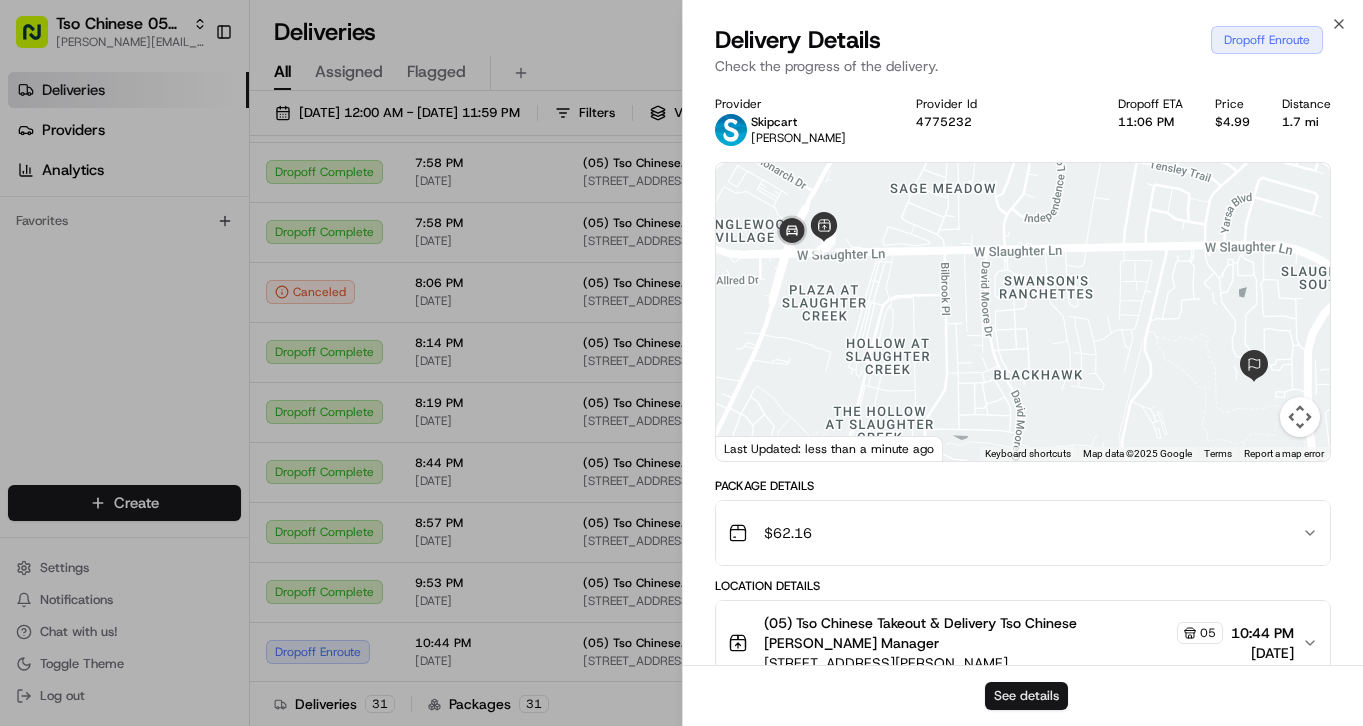 click on "See details" at bounding box center [1026, 696] 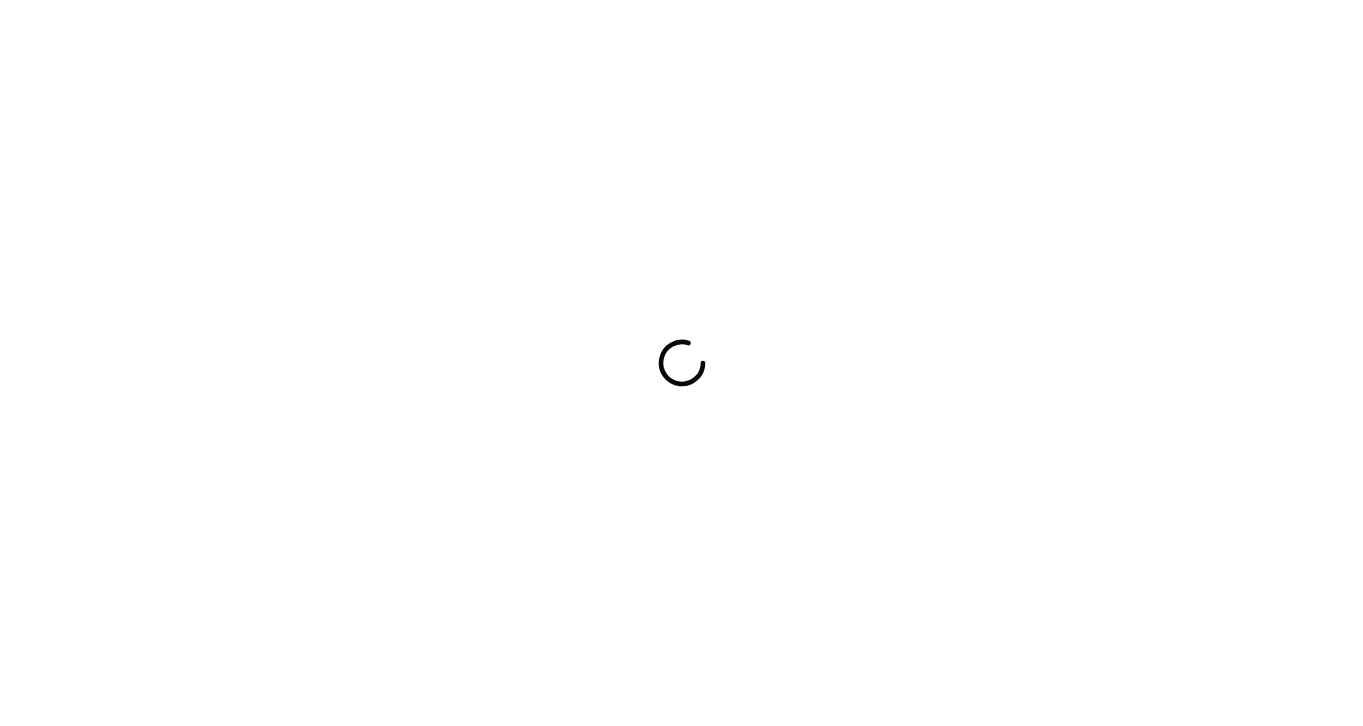 scroll, scrollTop: 0, scrollLeft: 0, axis: both 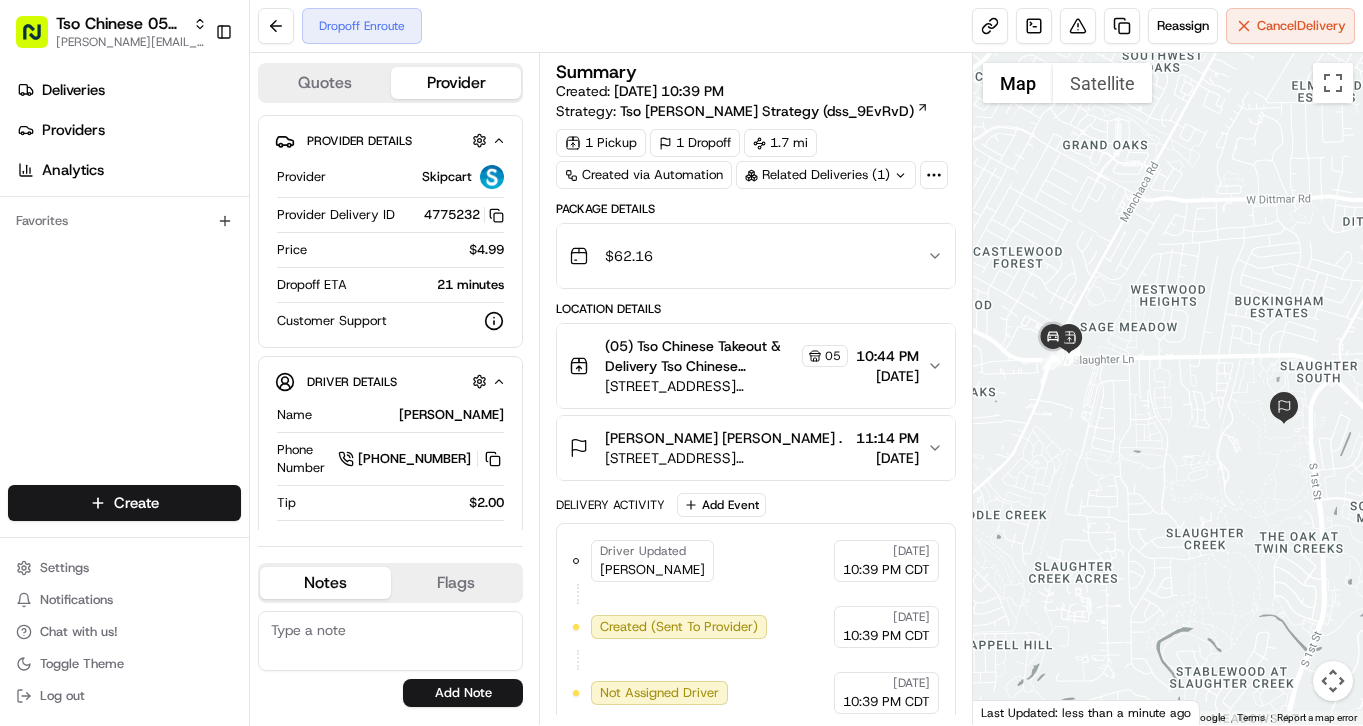 click on "[PERSON_NAME] [PERSON_NAME] ." at bounding box center [726, 438] 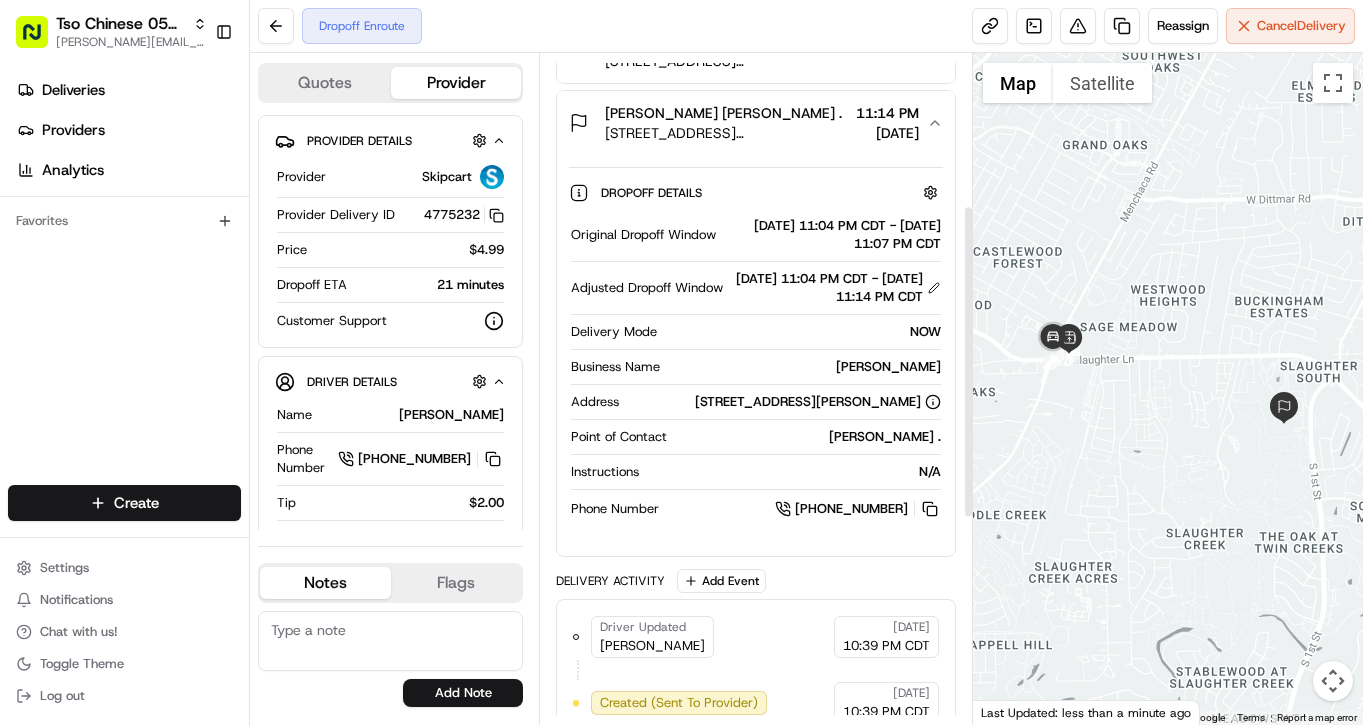 scroll, scrollTop: 314, scrollLeft: 0, axis: vertical 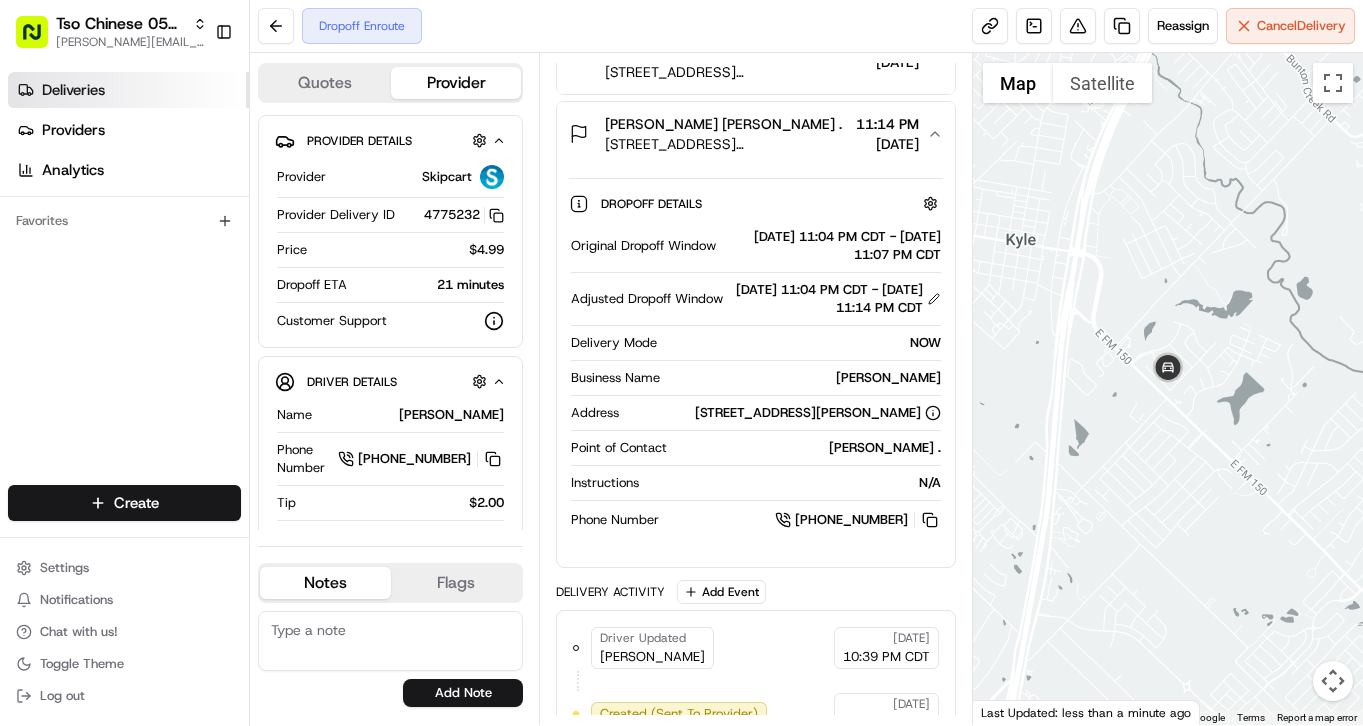click on "Deliveries" at bounding box center (128, 90) 